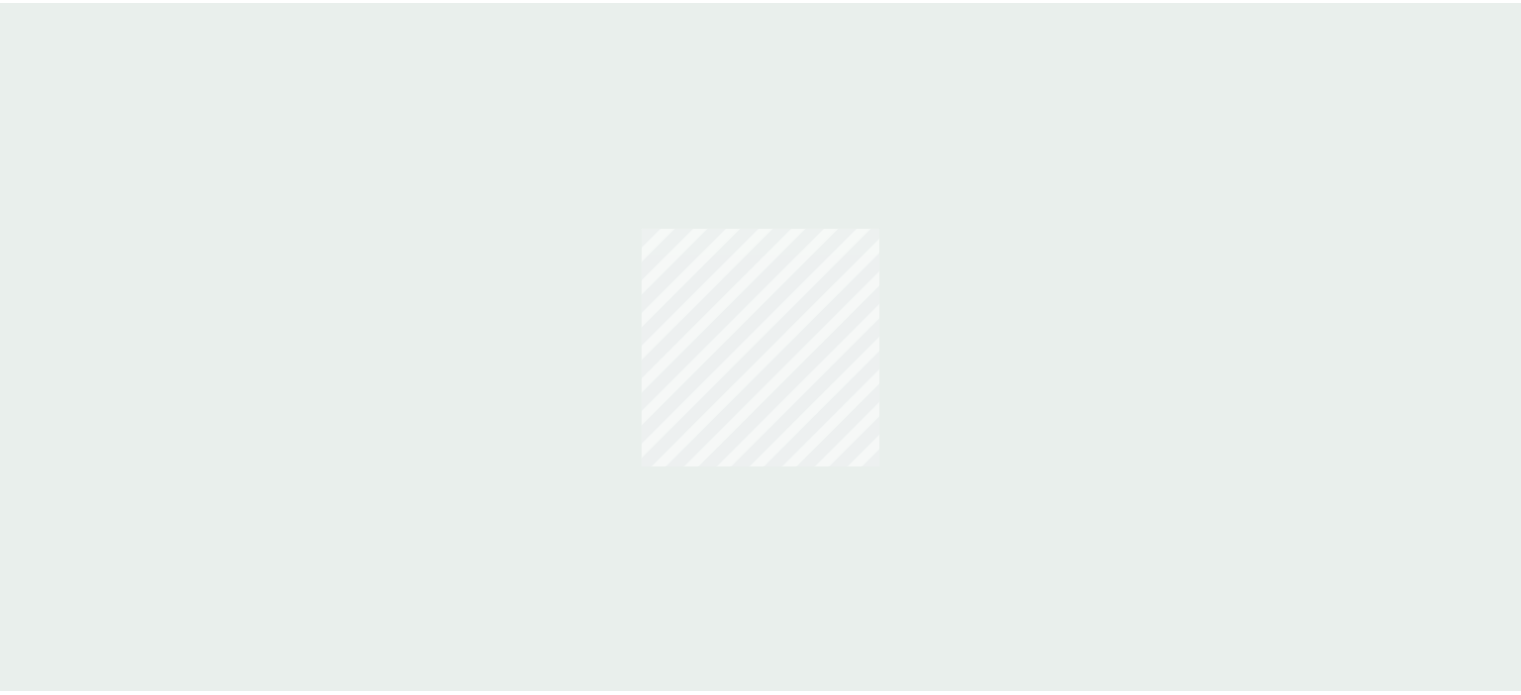scroll, scrollTop: 0, scrollLeft: 0, axis: both 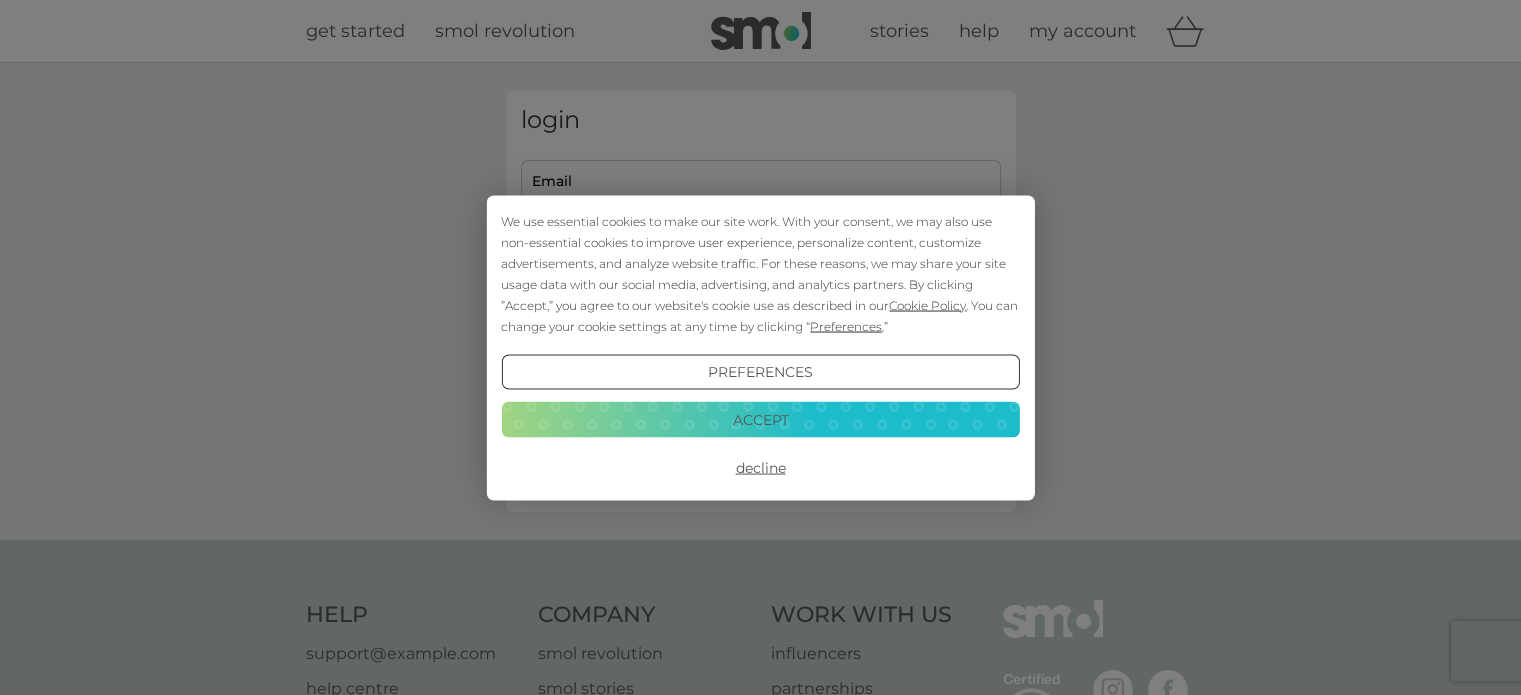 click on "Decline" at bounding box center [760, 468] 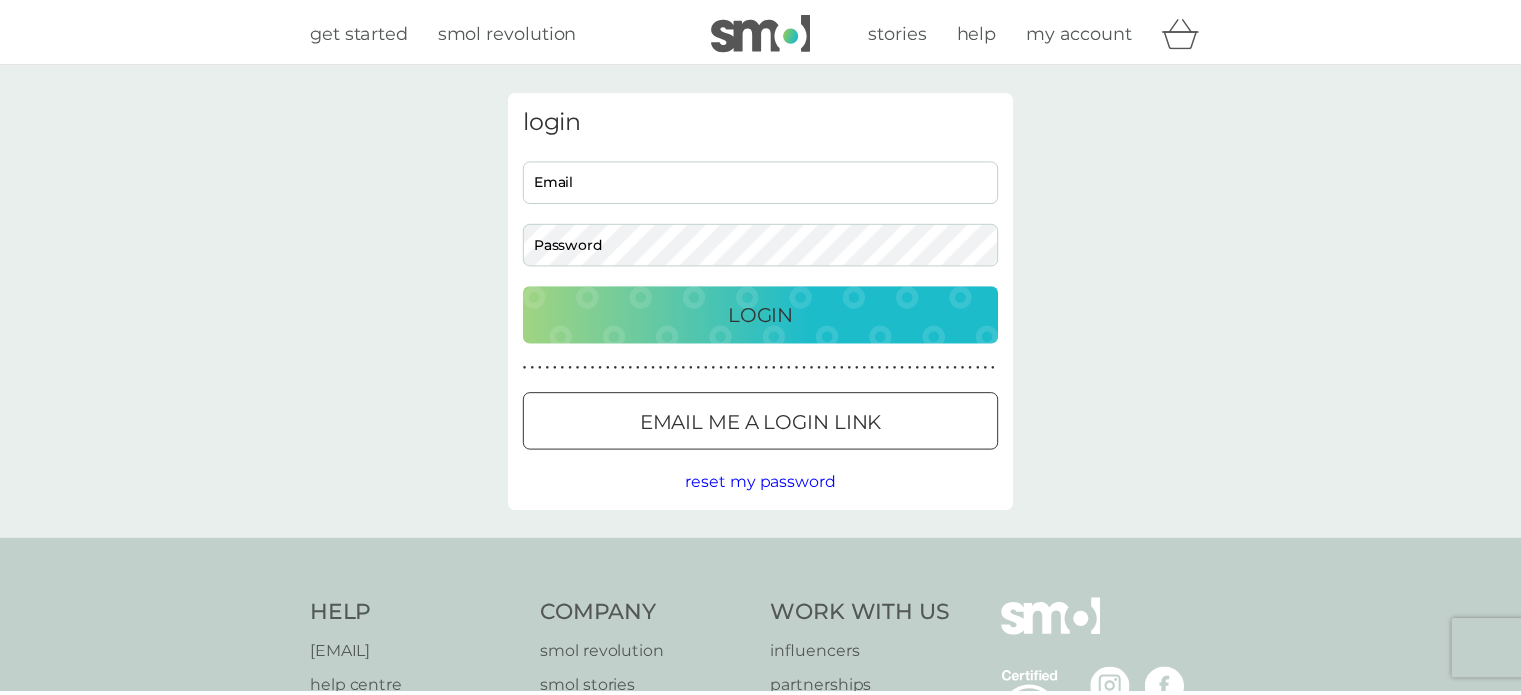 scroll, scrollTop: 0, scrollLeft: 0, axis: both 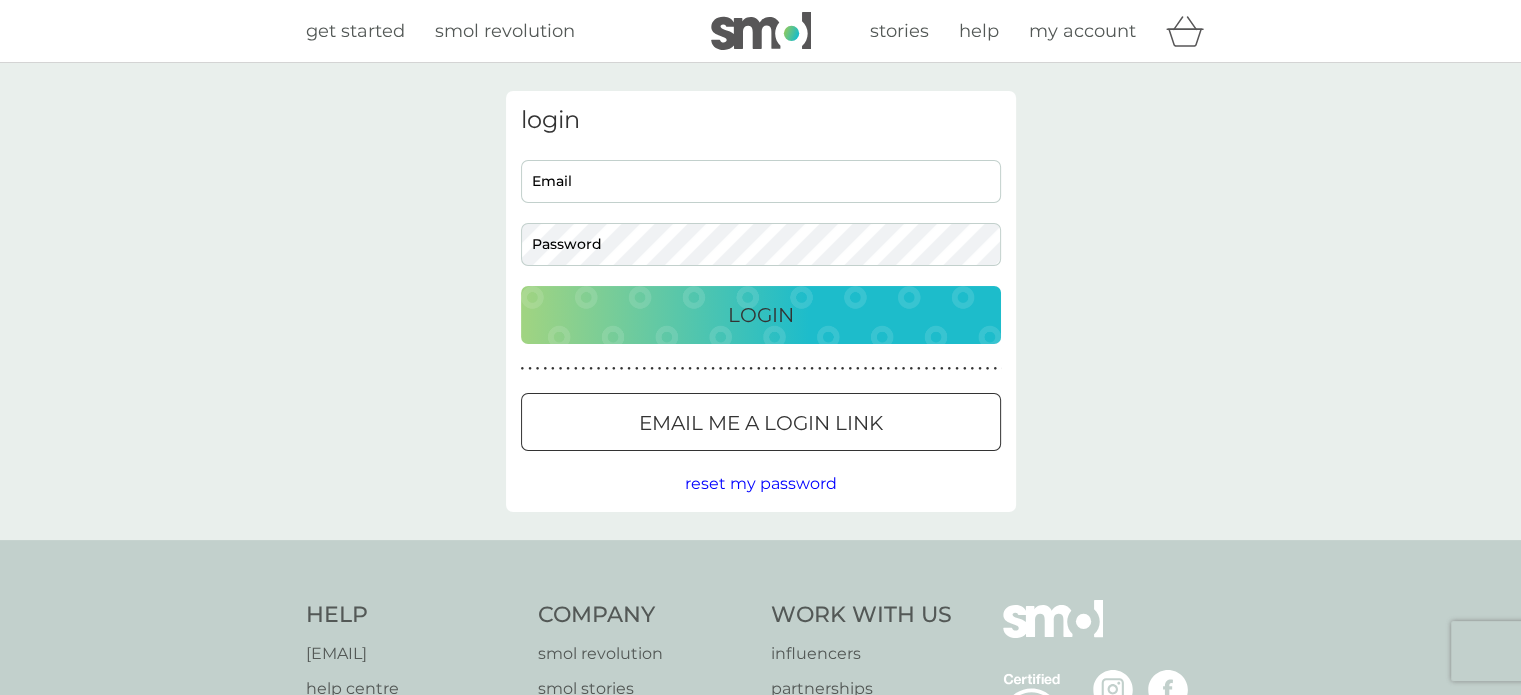 click on "login Email Password Login ● ● ● ● ● ● ● ● ● ● ● ● ● ● ● ● ● ● ● ● ● ● ● ● ● ● ● ● ● ● ● ● ● ● ● ● ● ● ● ● ● ● ● ● ● ● ● ● ● ● ● ● ● ● ● ● ● ● ● ● ● ● ● ● ● ● ● ● ● ● Email me a login link reset my password" at bounding box center (760, 301) 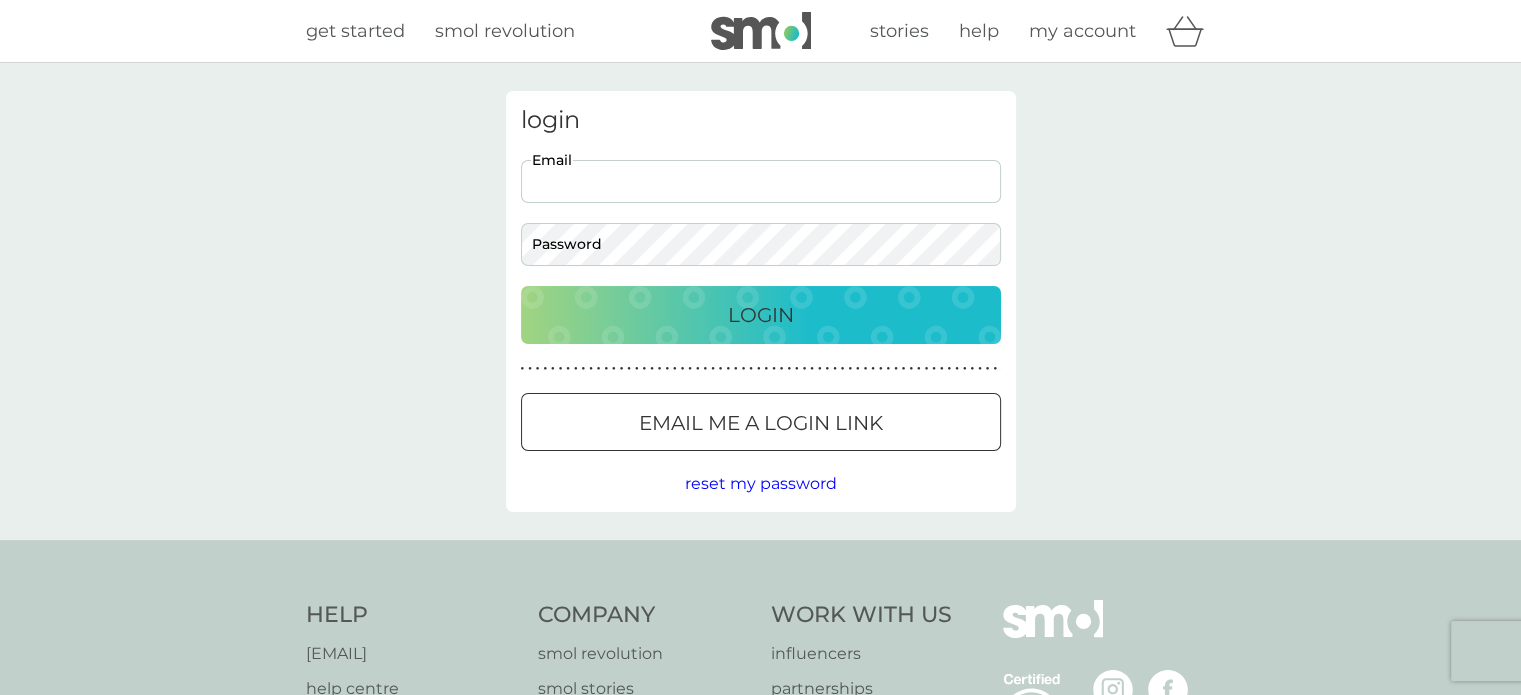 paste on "[EMAIL]" 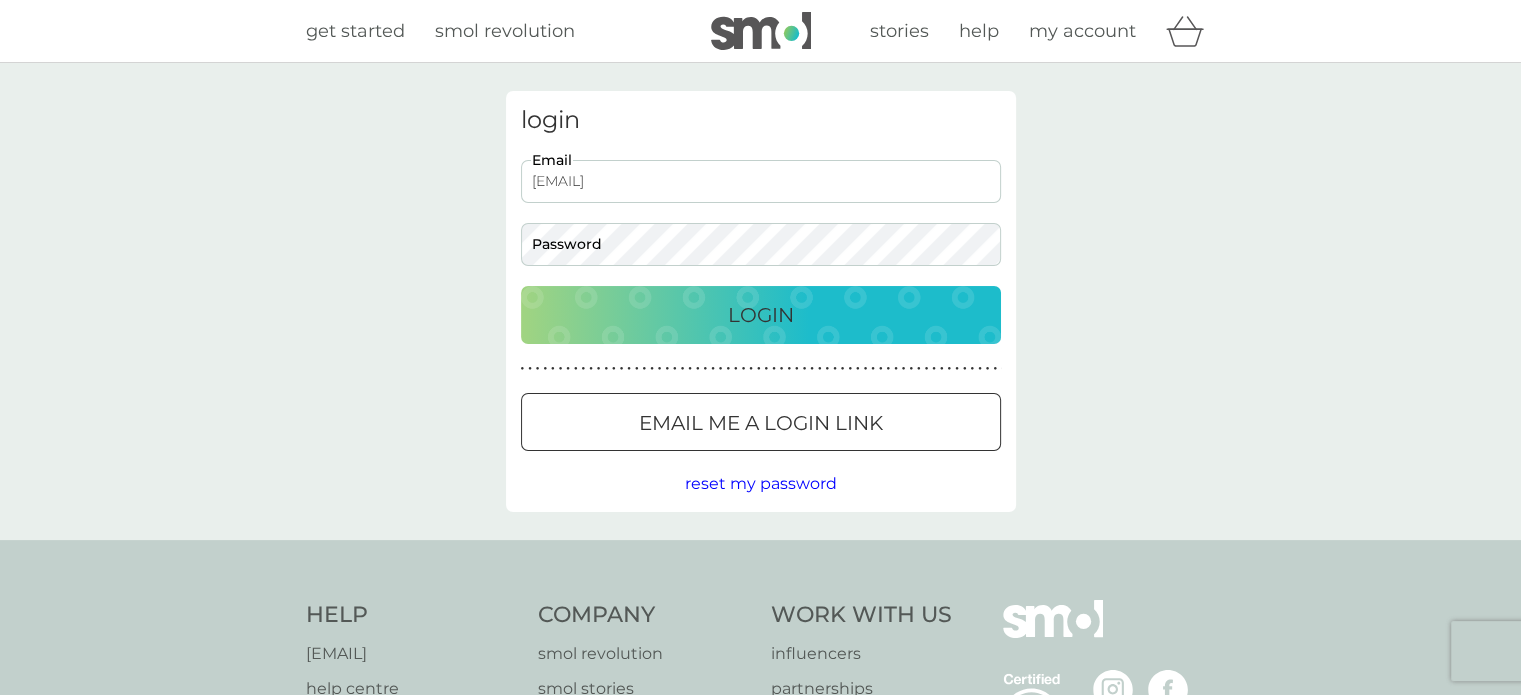 type on "[EMAIL]" 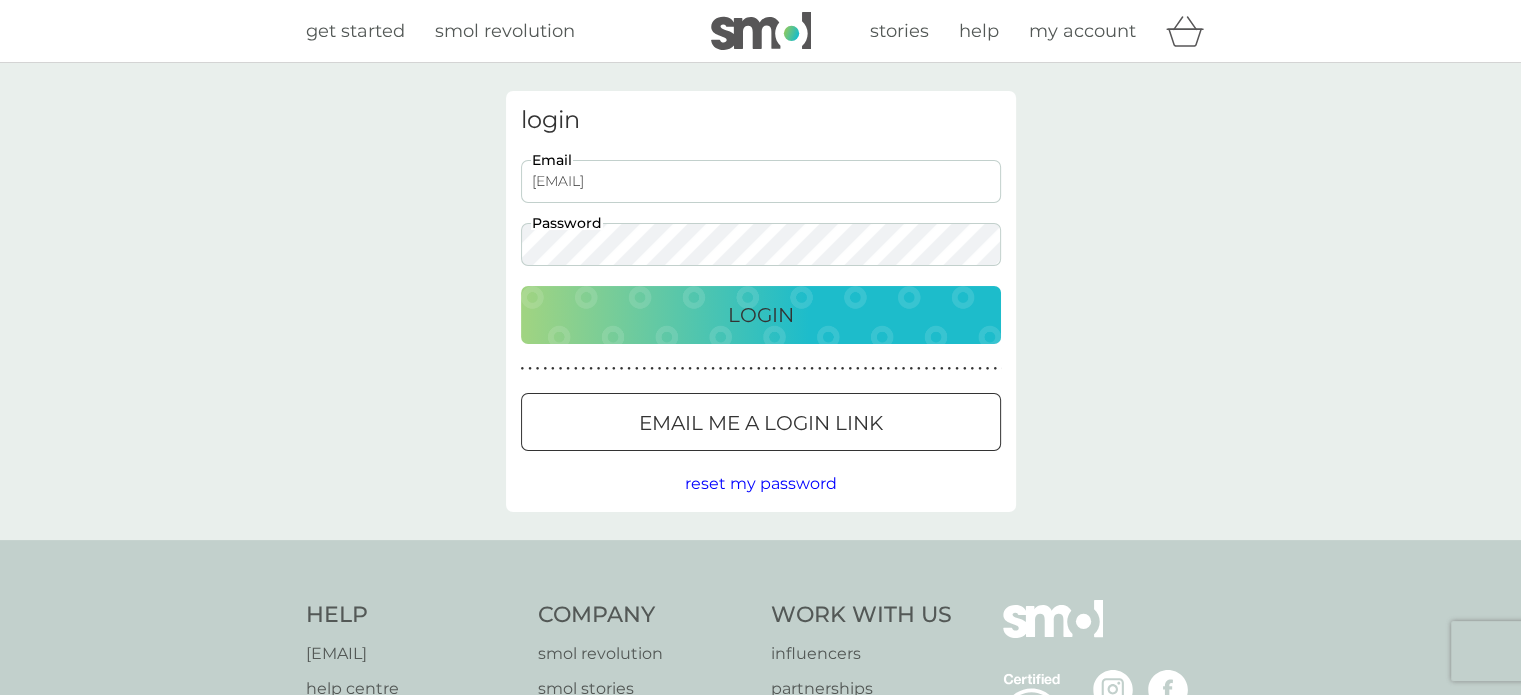 click on "Login" at bounding box center (761, 315) 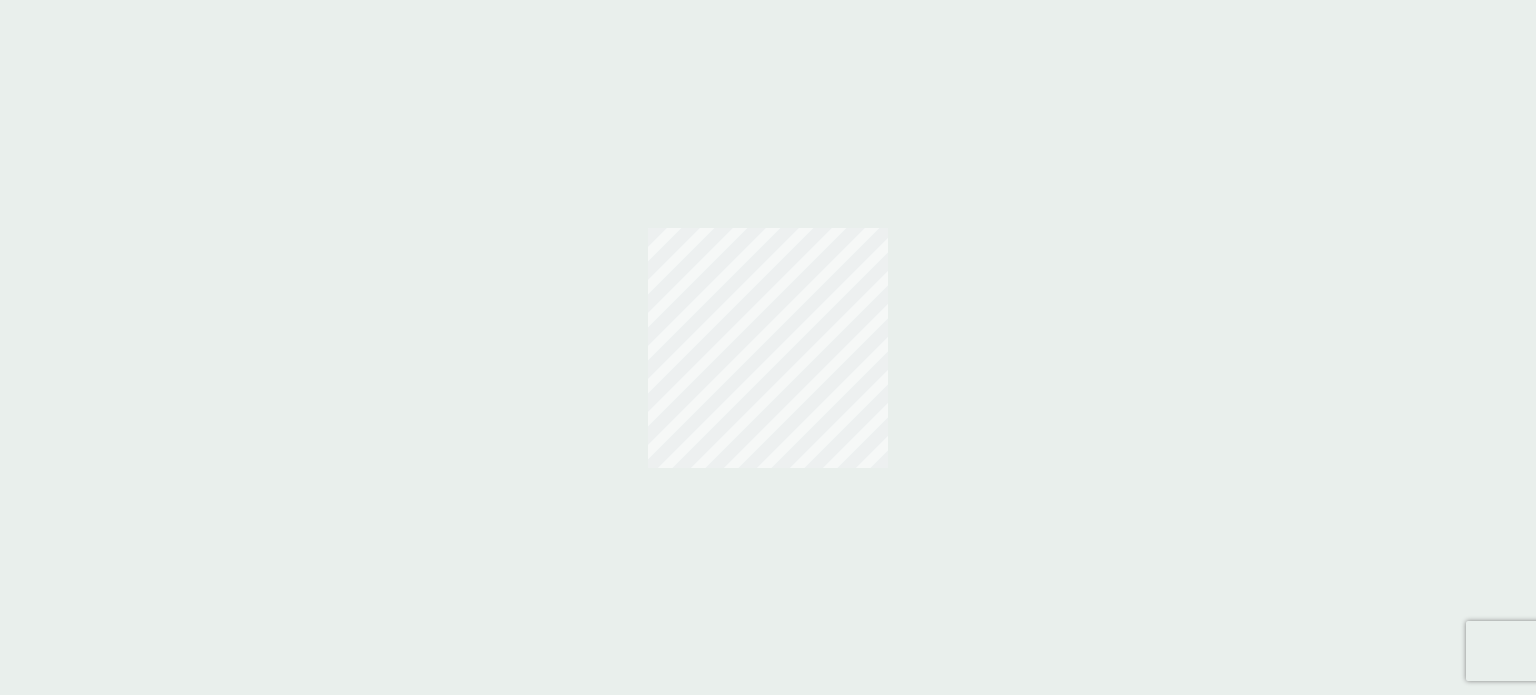 scroll, scrollTop: 0, scrollLeft: 0, axis: both 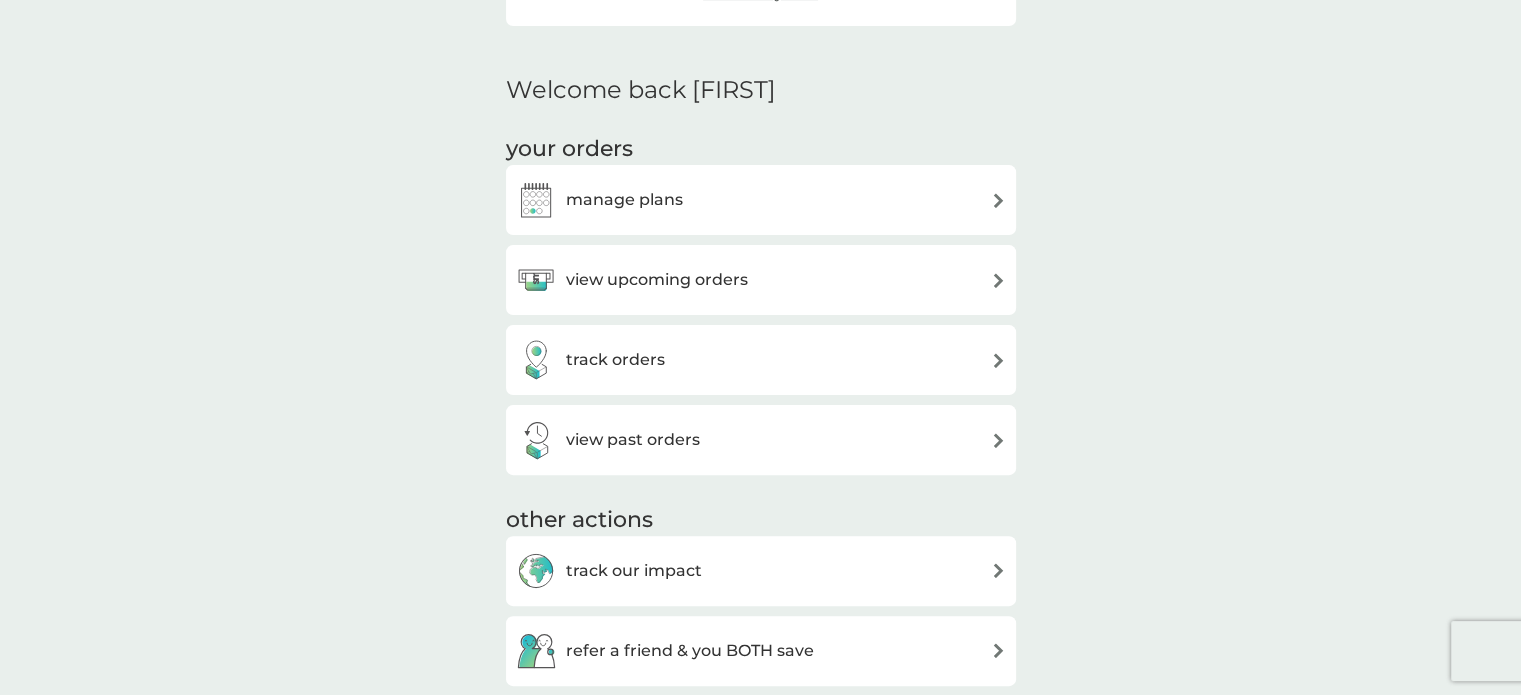 click on "manage plans" at bounding box center [761, 200] 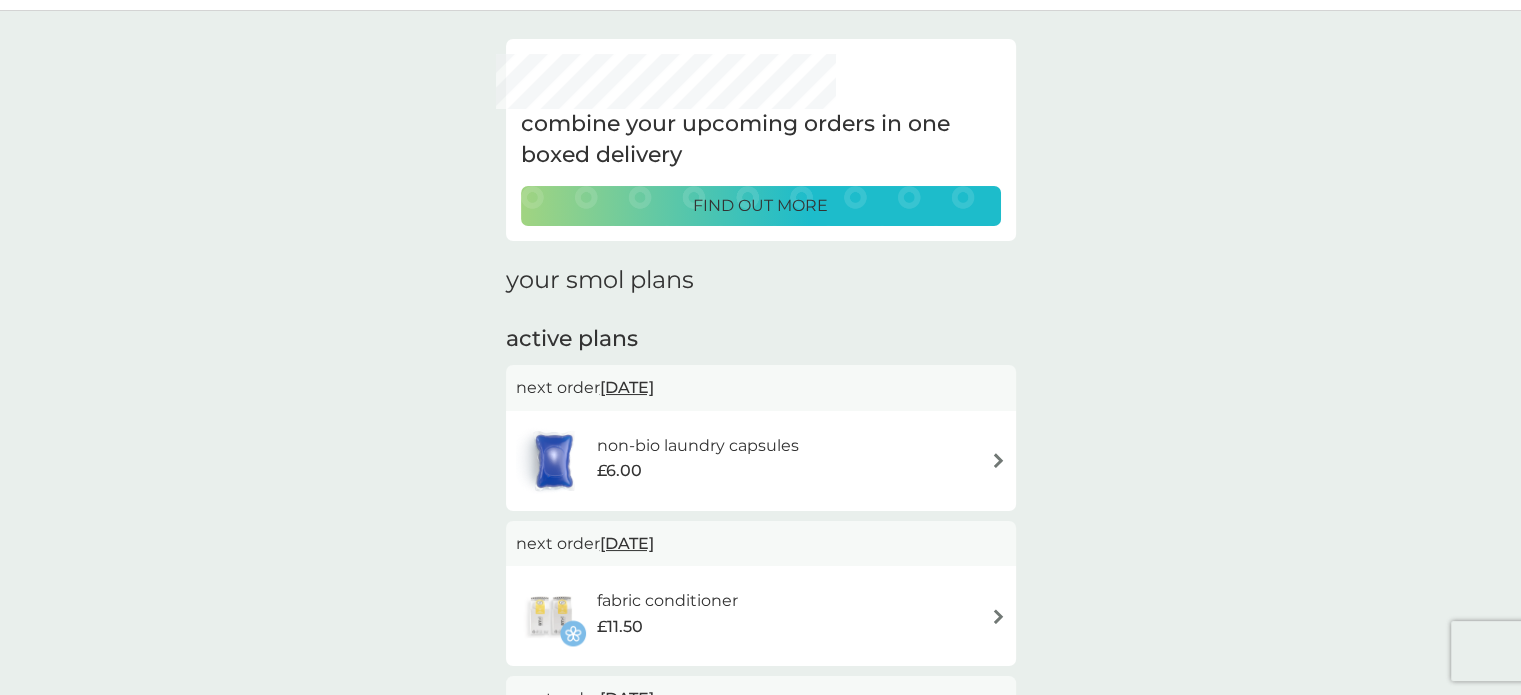 scroll, scrollTop: 100, scrollLeft: 0, axis: vertical 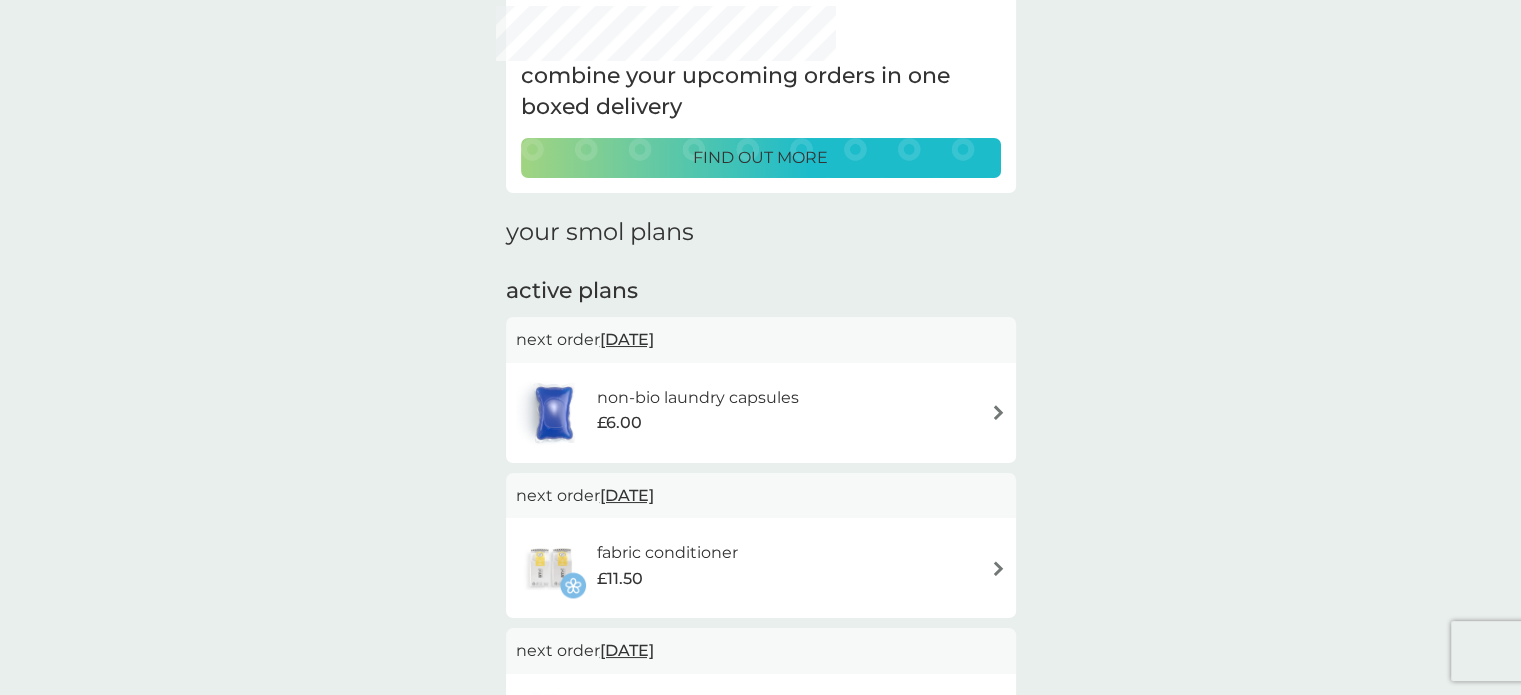 click on "[DATE]" at bounding box center (627, 339) 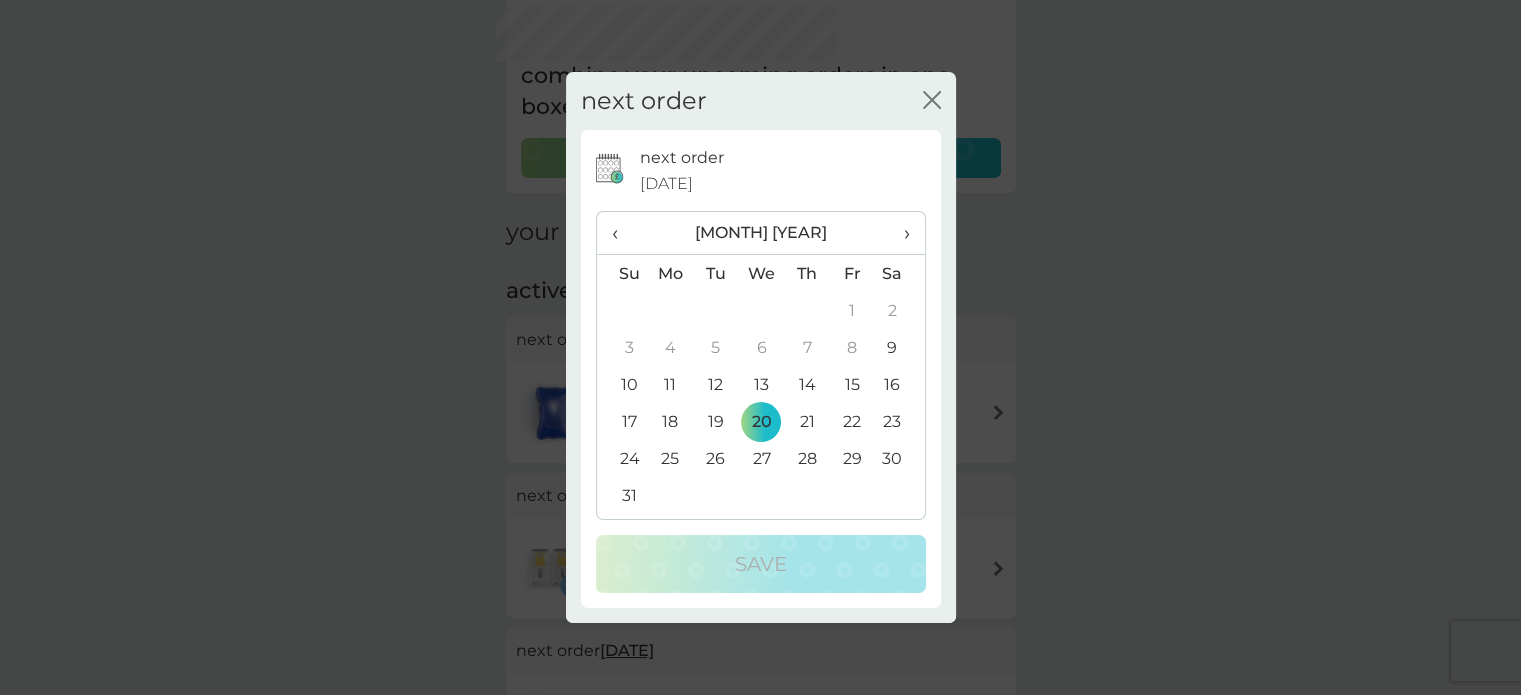 click on "9" at bounding box center (899, 347) 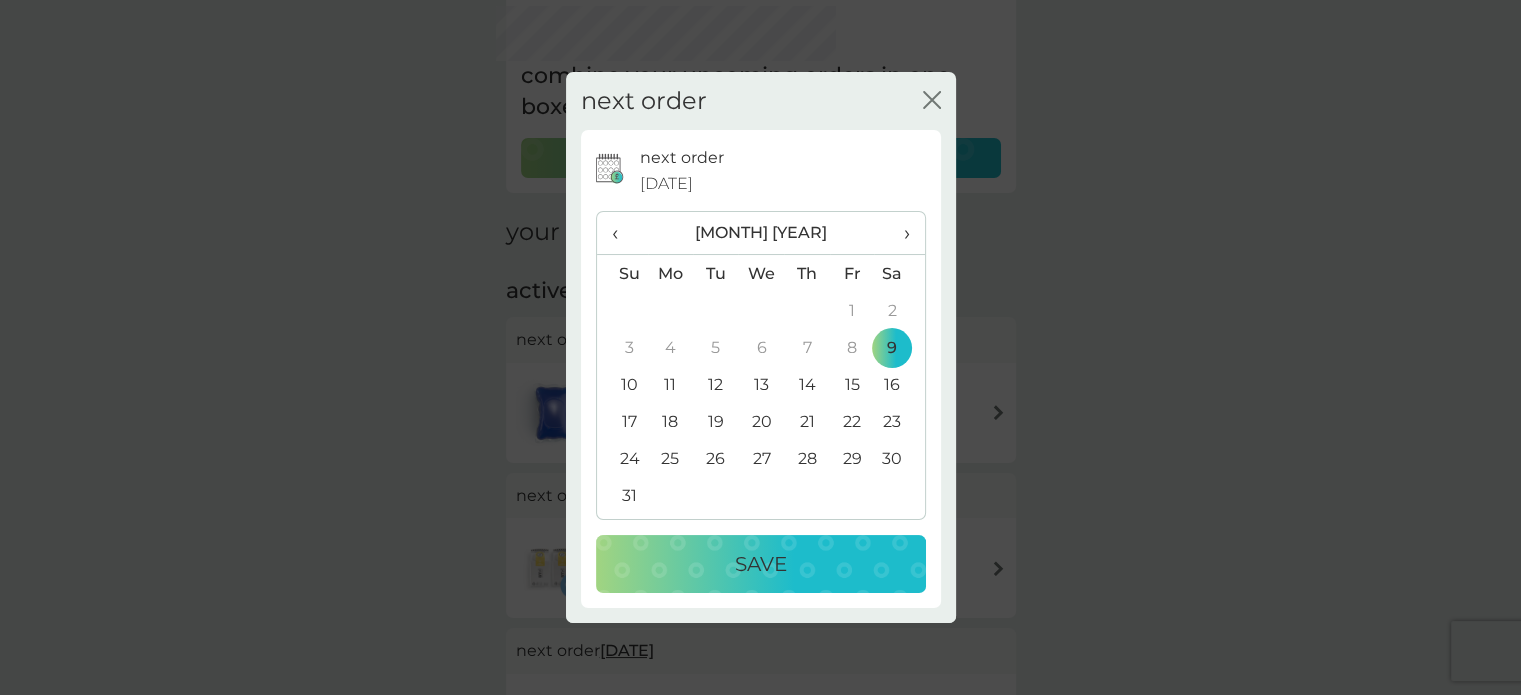 drag, startPoint x: 666, startPoint y: 379, endPoint x: 690, endPoint y: 407, distance: 36.878178 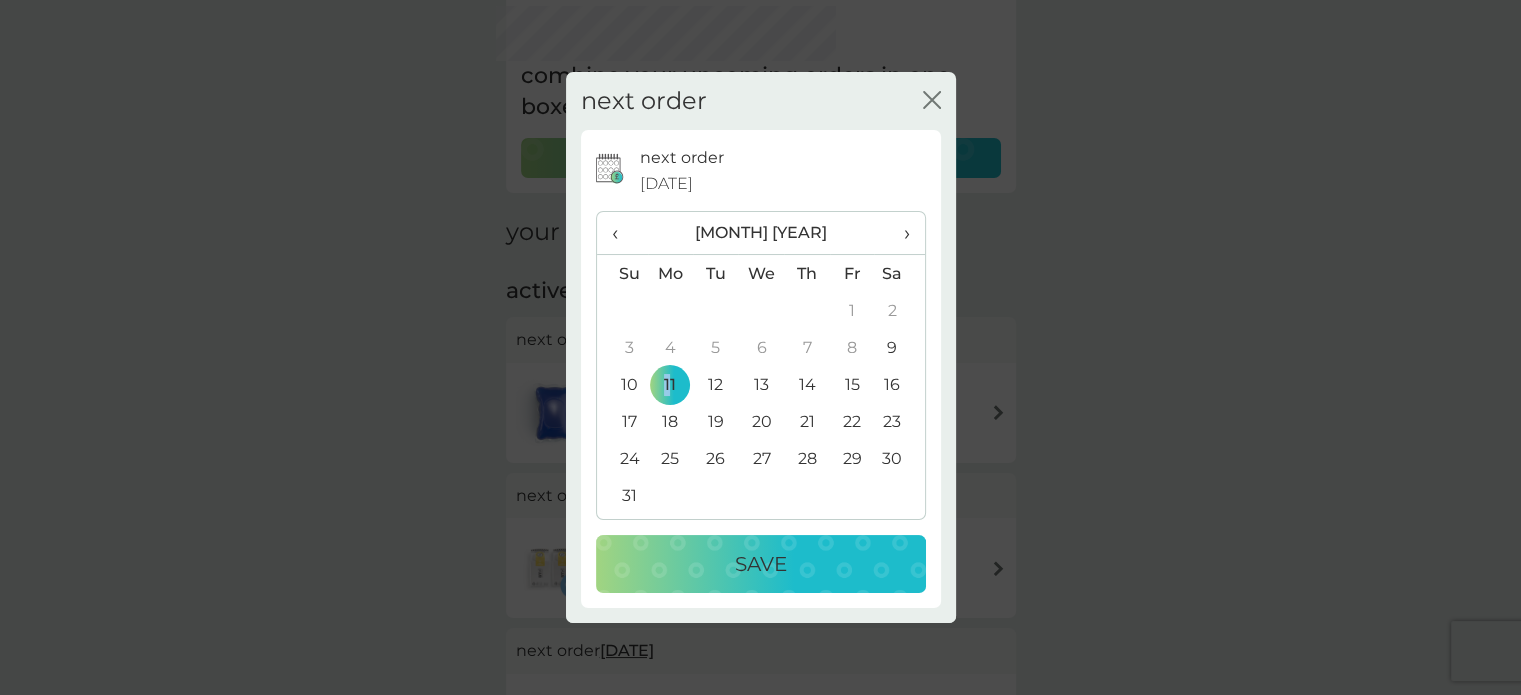 click on "Save" at bounding box center [761, 564] 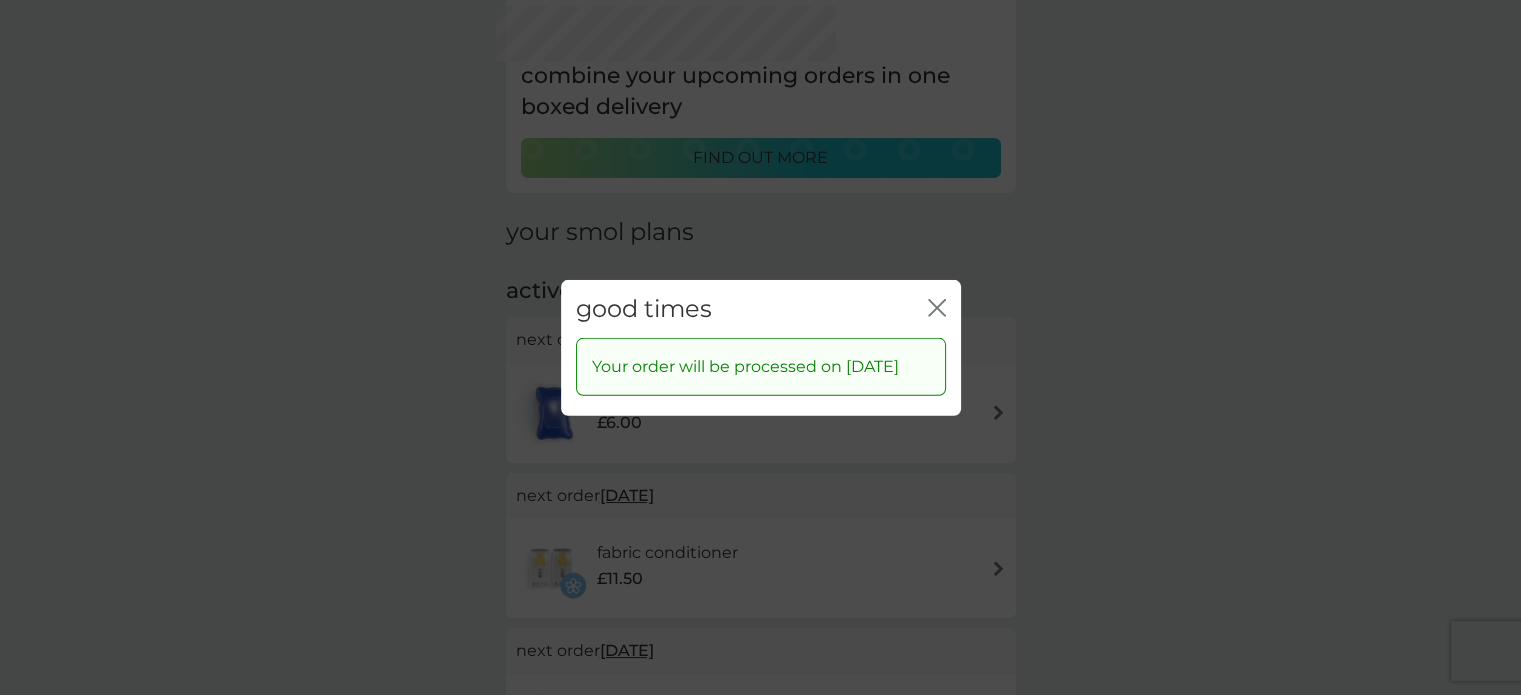 click on "close" 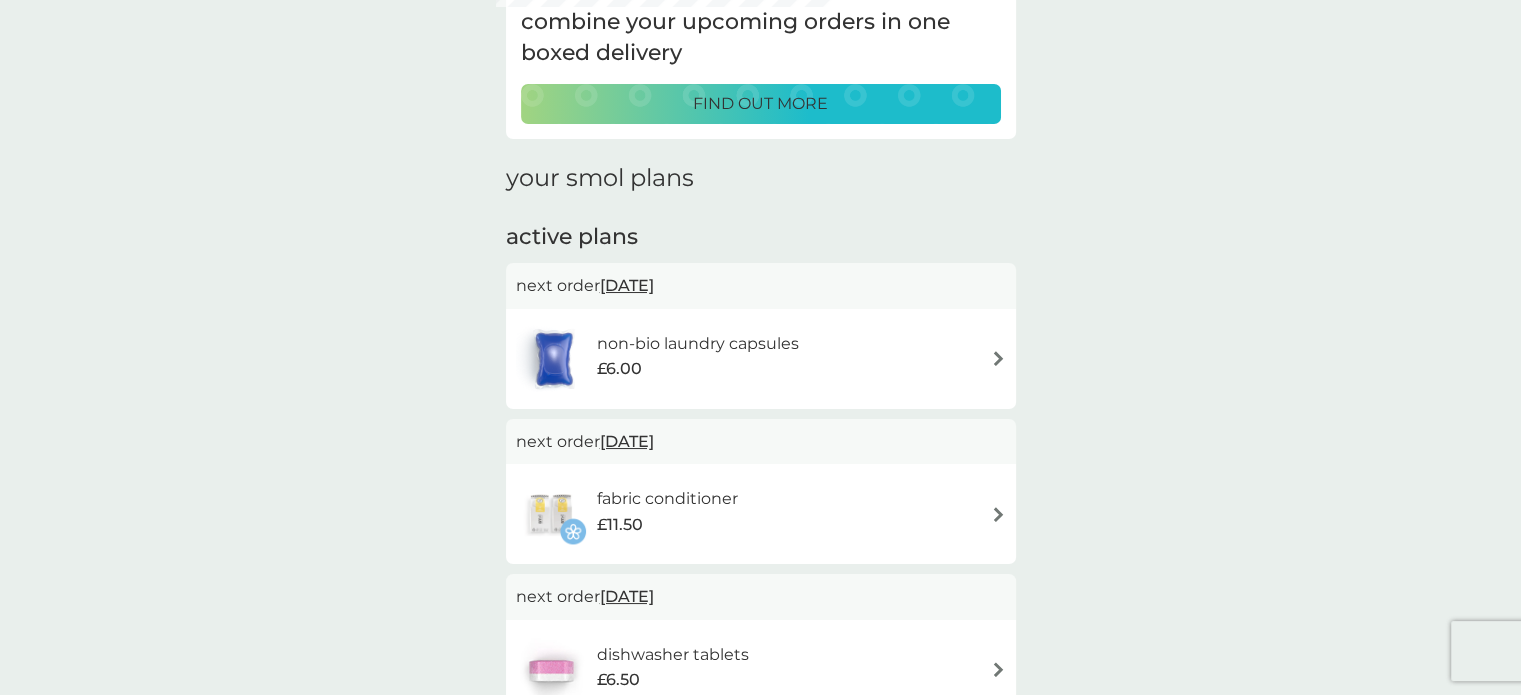 scroll, scrollTop: 200, scrollLeft: 0, axis: vertical 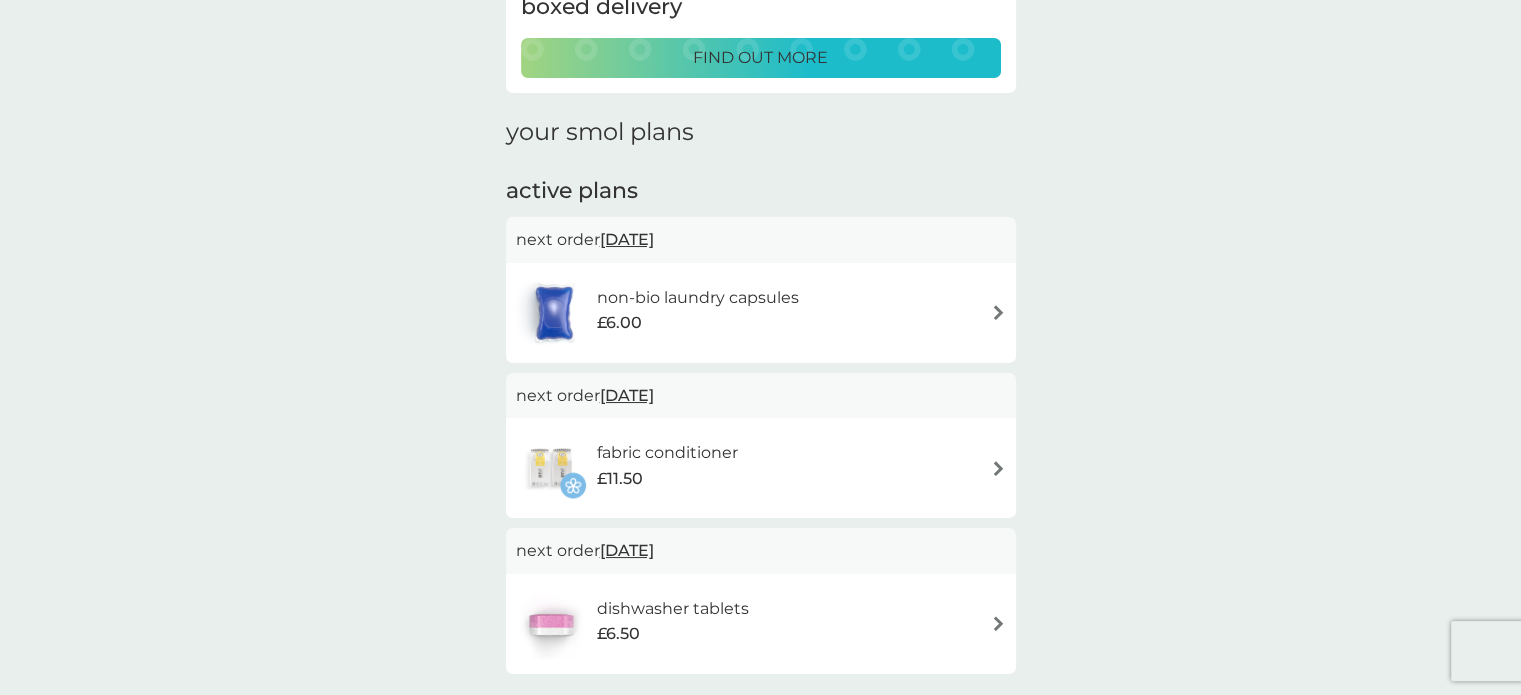 click on "[DATE]" at bounding box center [627, 395] 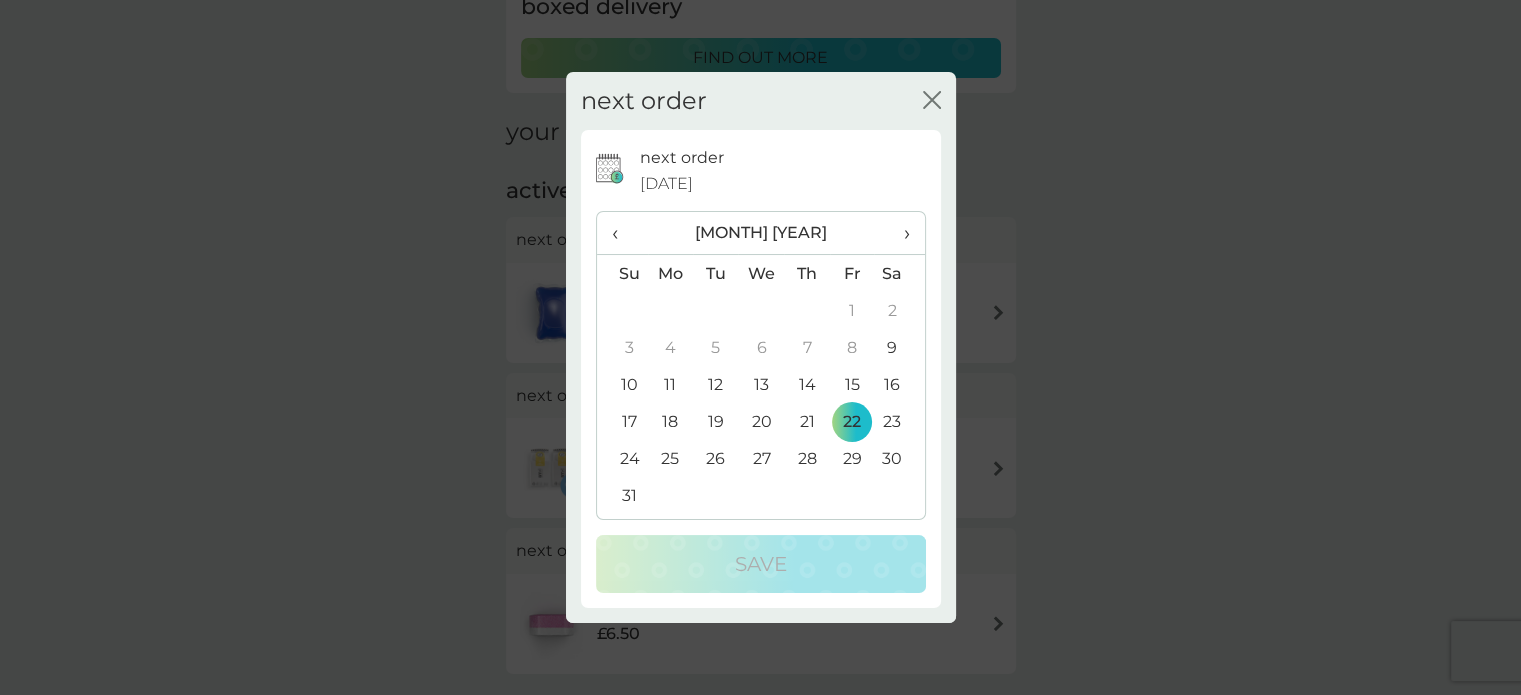 click on "›" at bounding box center (899, 233) 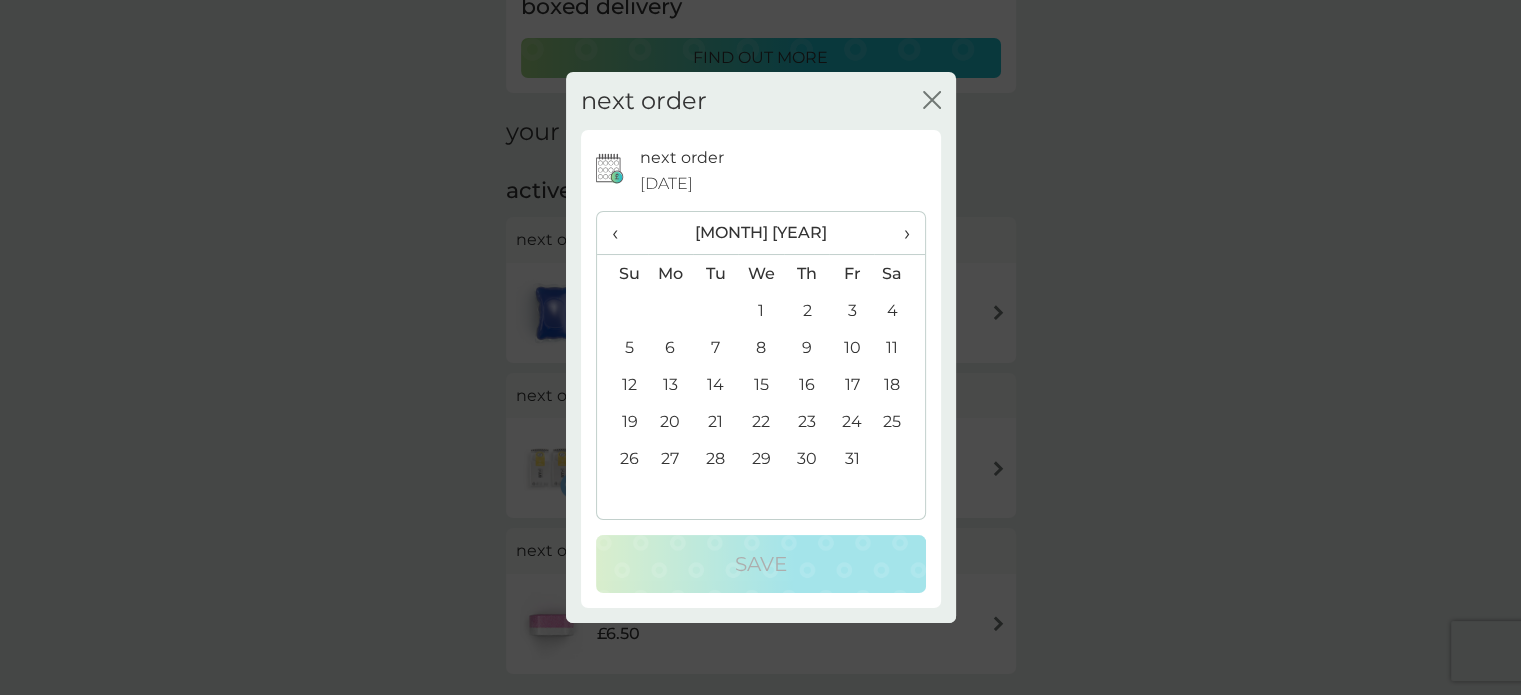 click on "›" at bounding box center [899, 233] 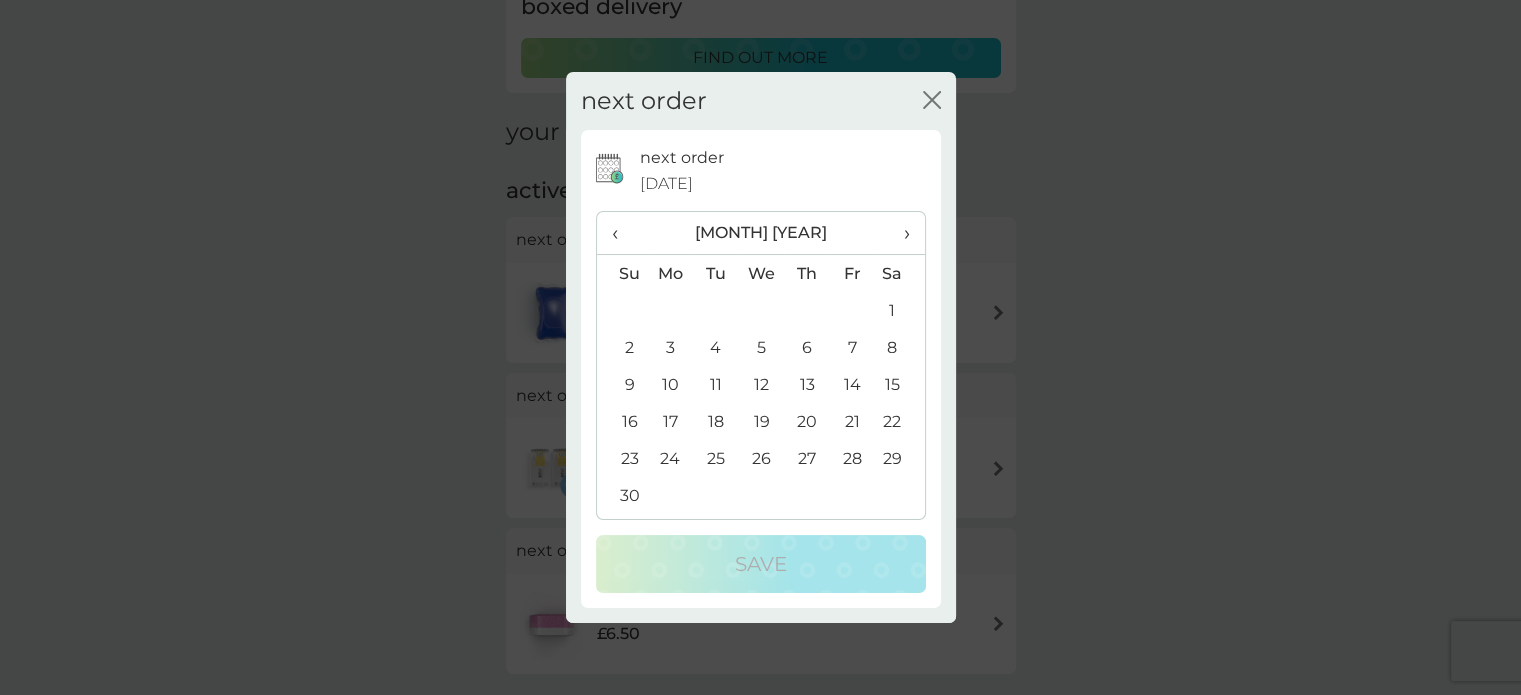 click on "›" at bounding box center (899, 233) 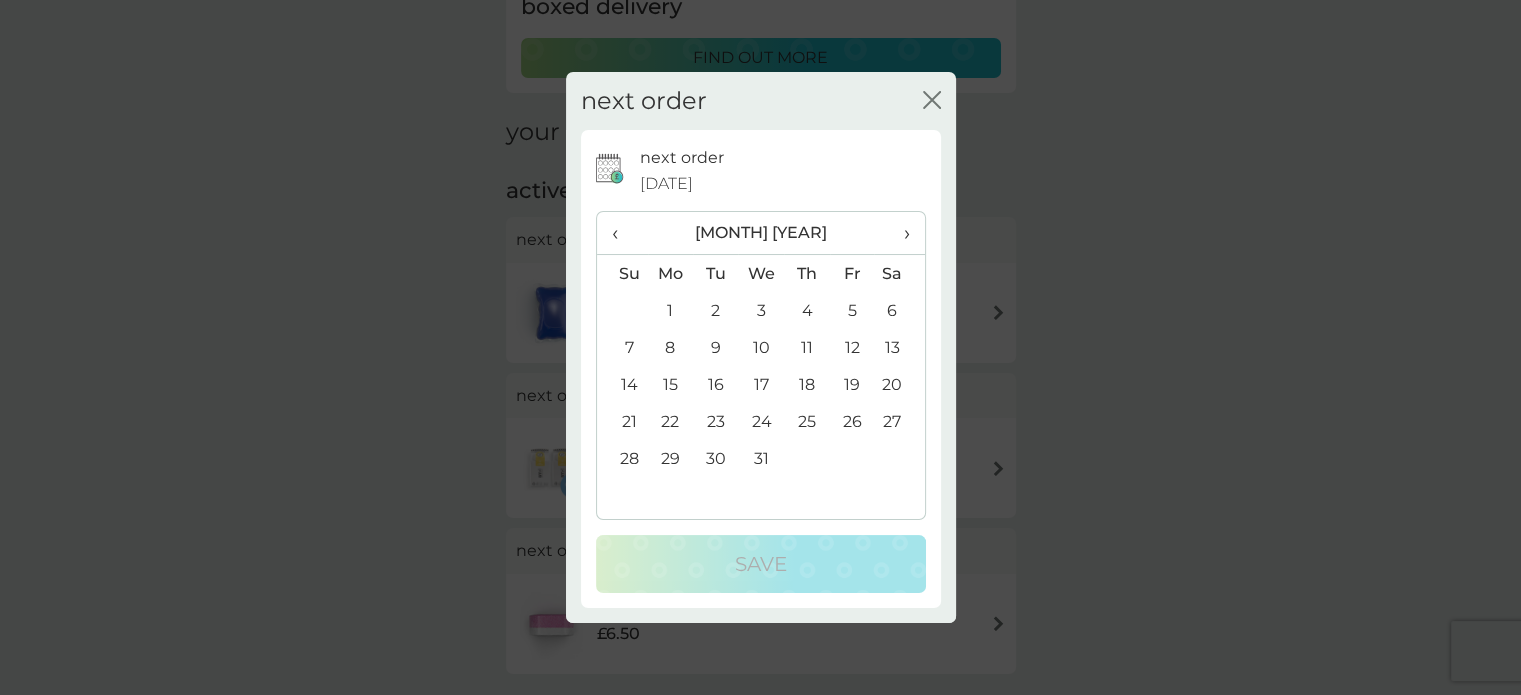 click on "2" at bounding box center [715, 310] 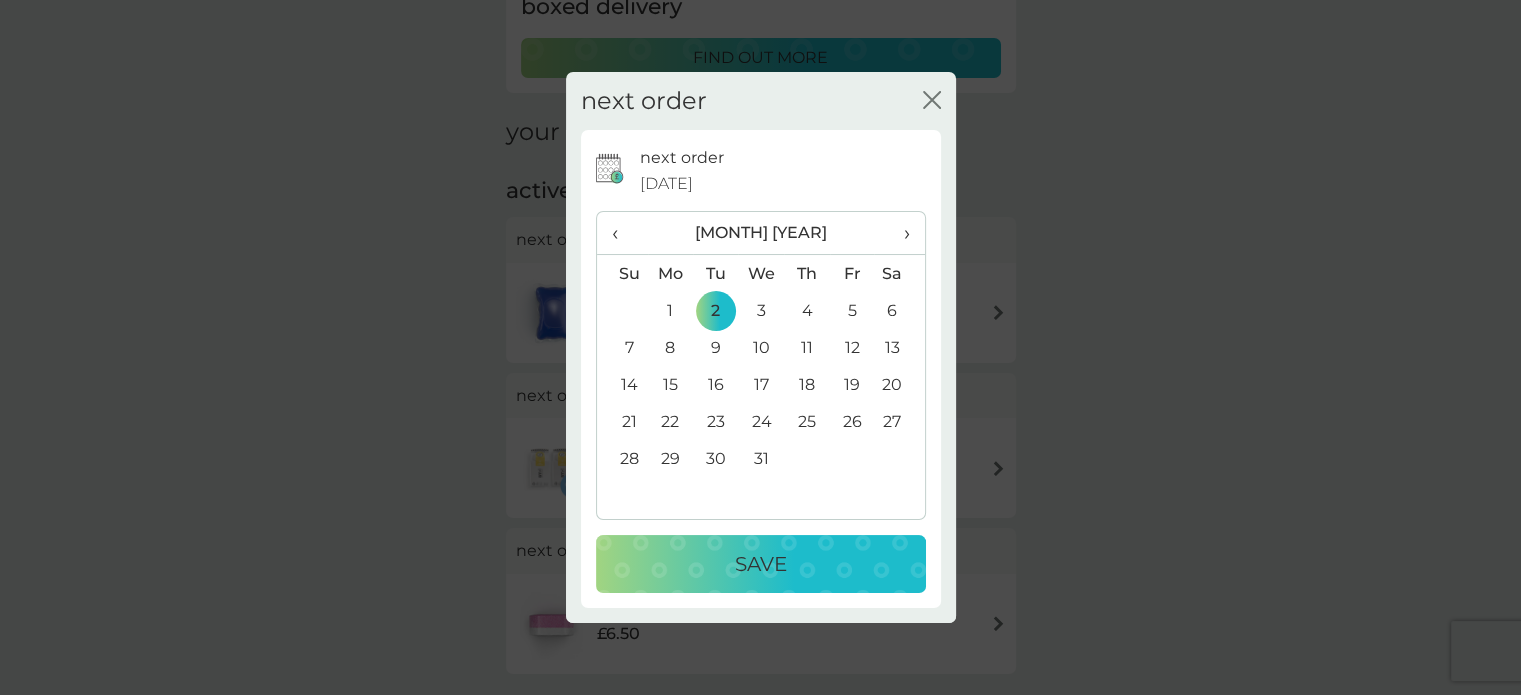click on "Save" at bounding box center (761, 564) 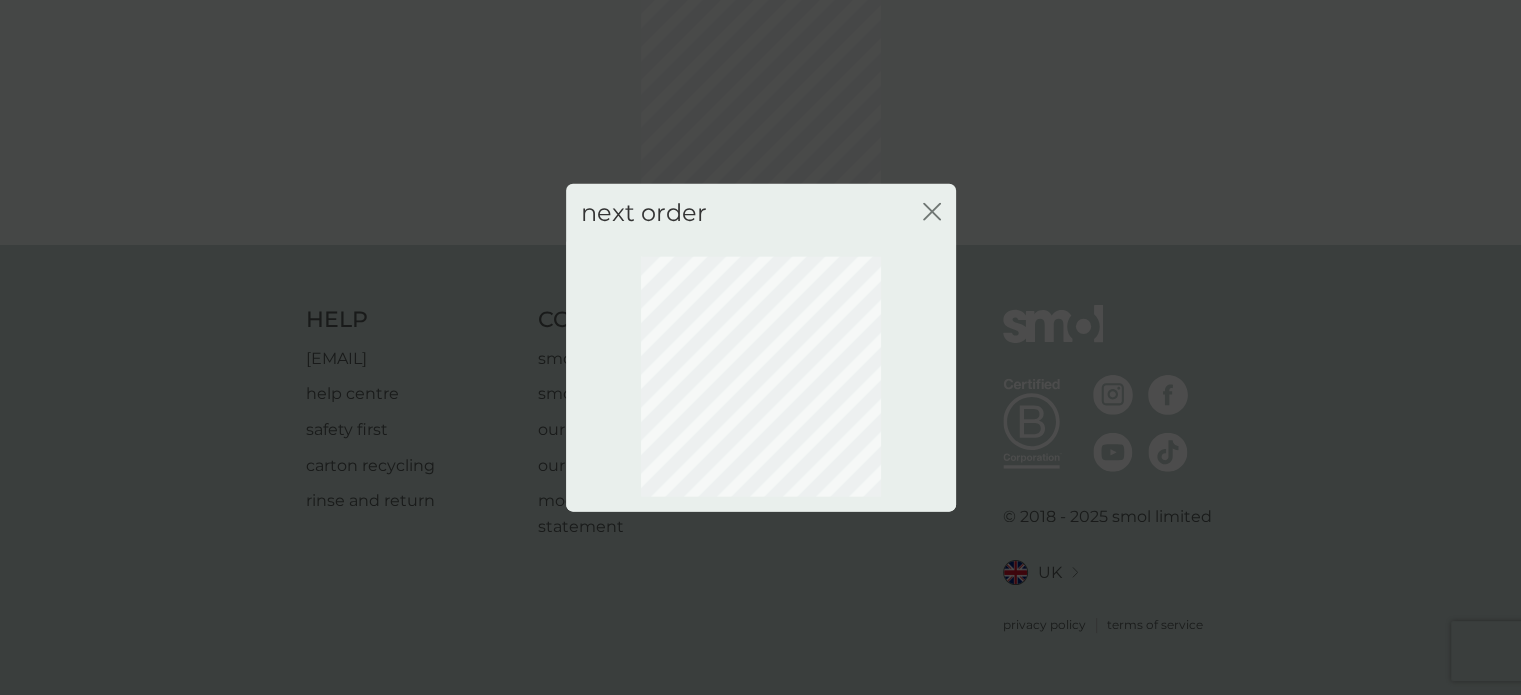 scroll, scrollTop: 143, scrollLeft: 0, axis: vertical 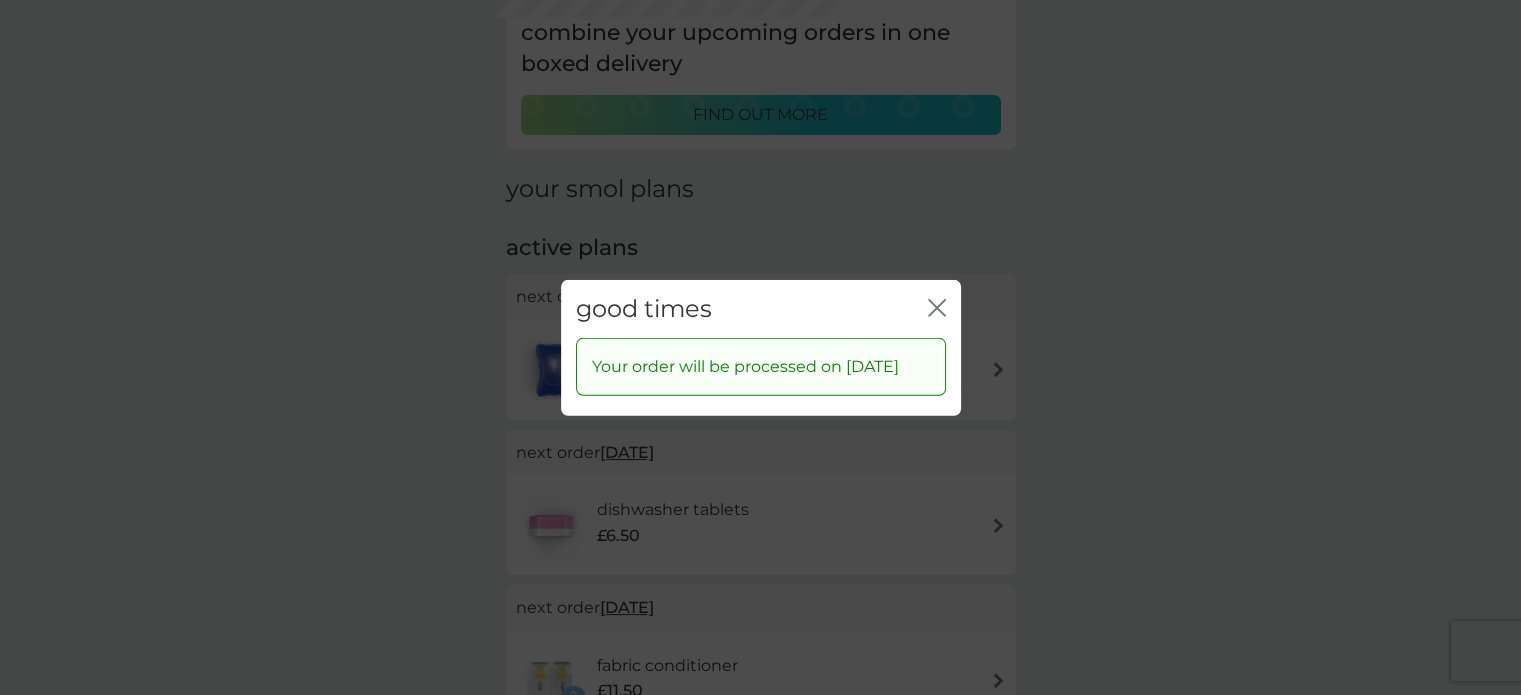 click on "close" 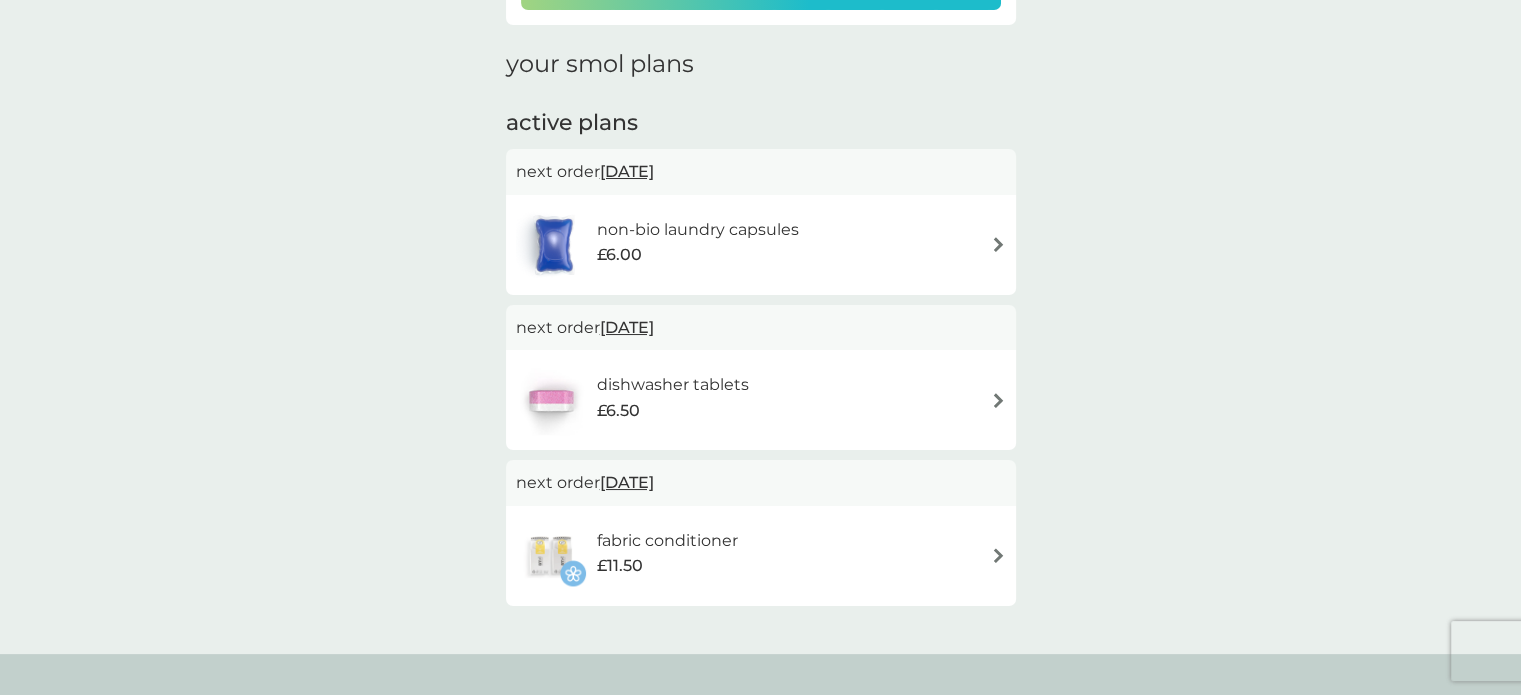 scroll, scrollTop: 0, scrollLeft: 0, axis: both 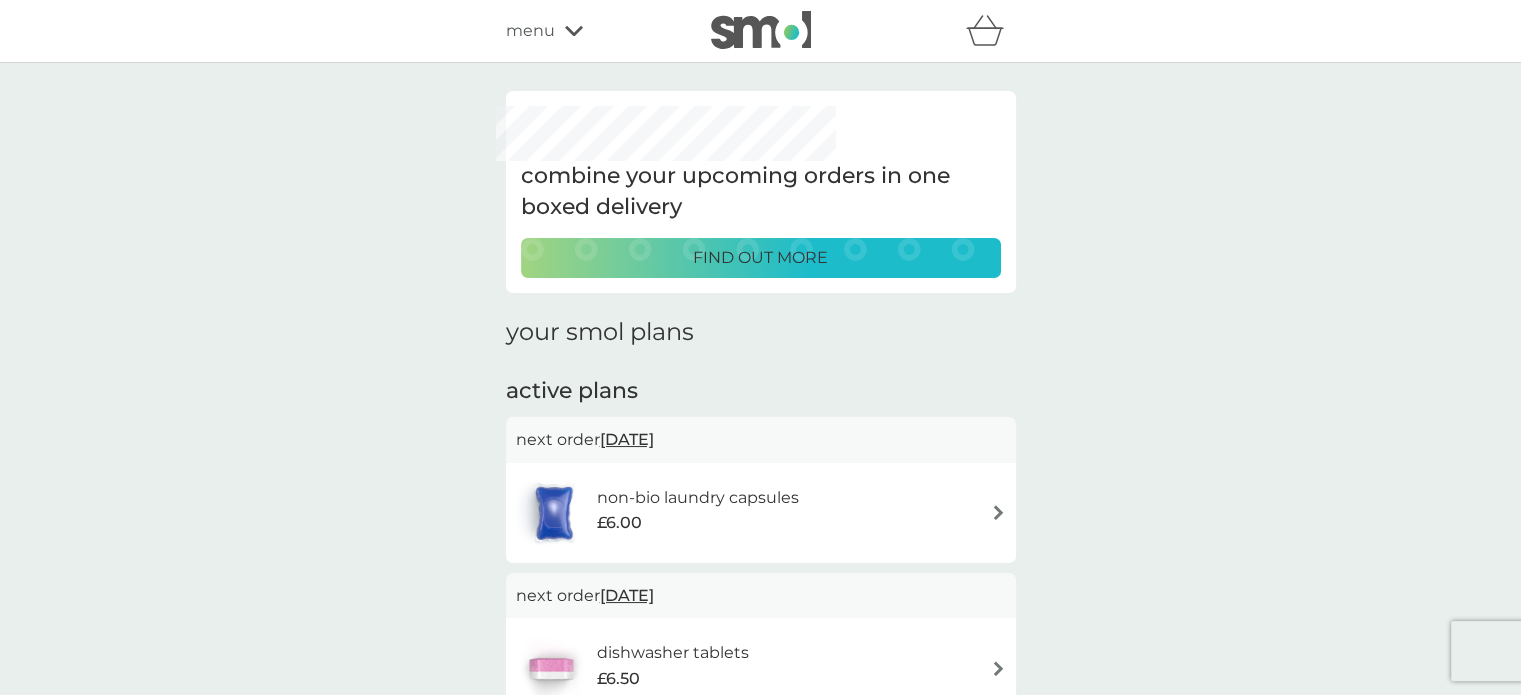click on "menu" at bounding box center (591, 31) 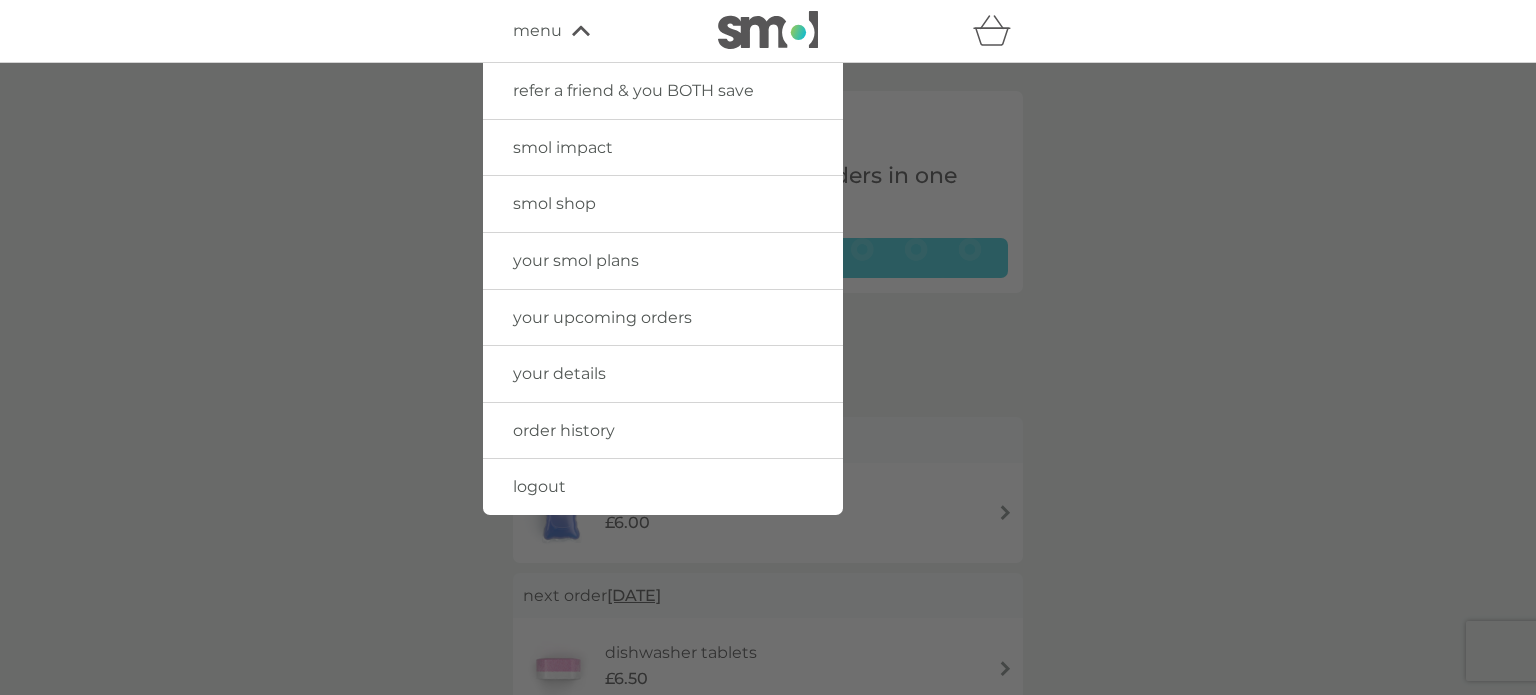 click on "your details" at bounding box center (559, 373) 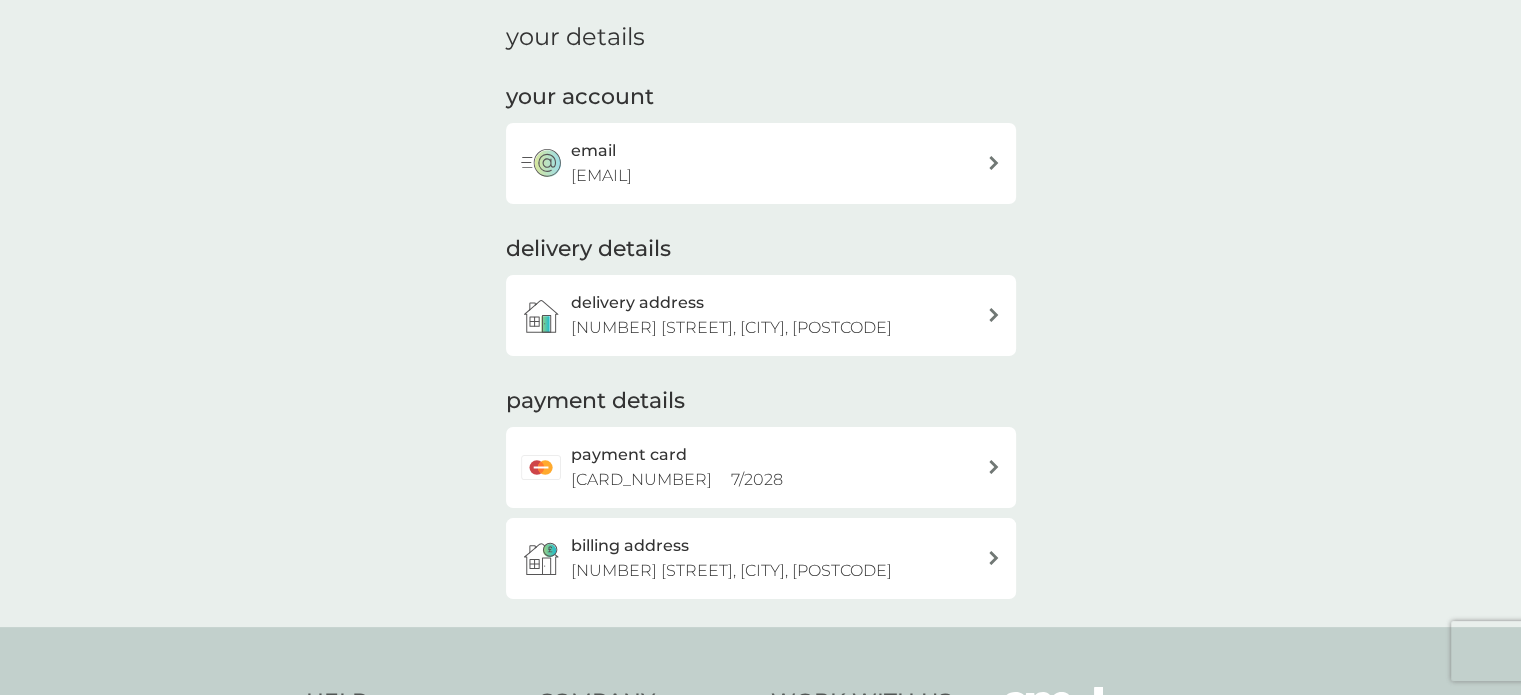 scroll, scrollTop: 100, scrollLeft: 0, axis: vertical 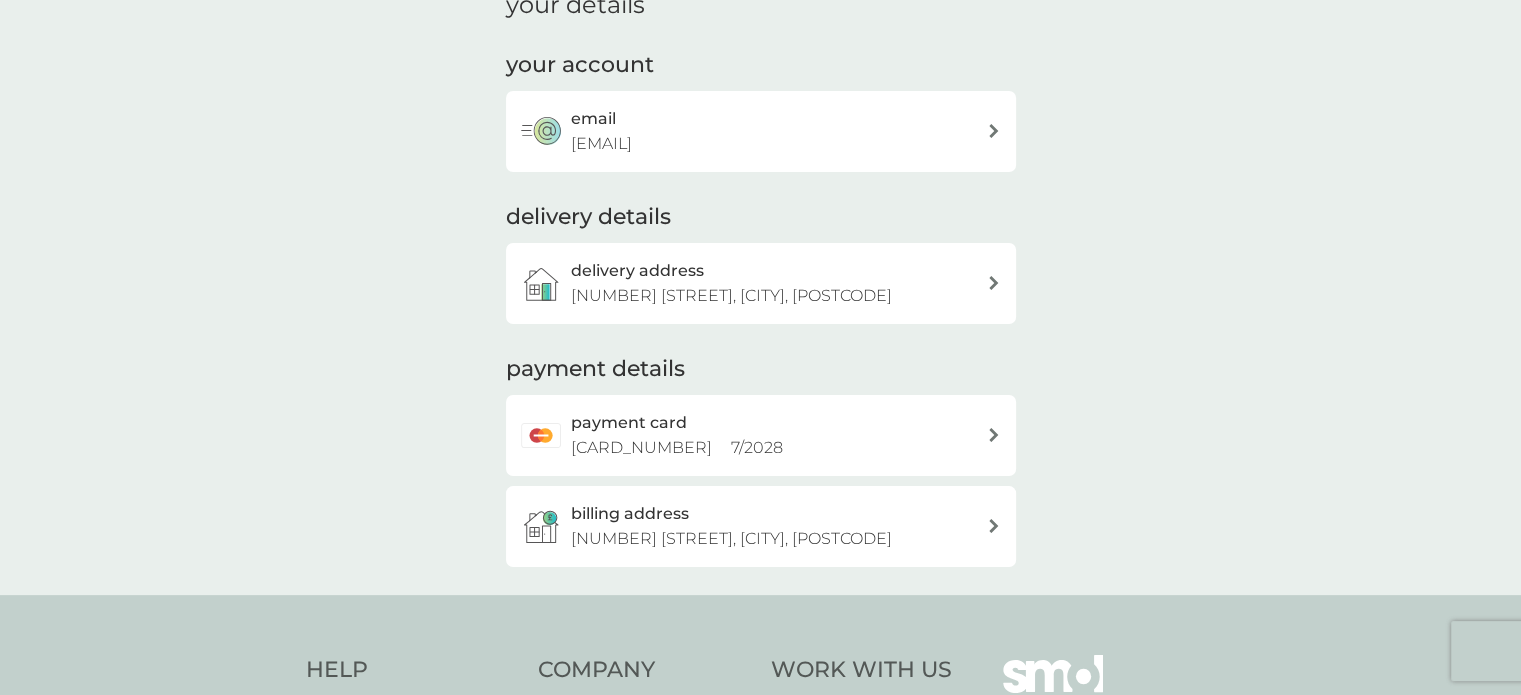 click at bounding box center (994, 435) 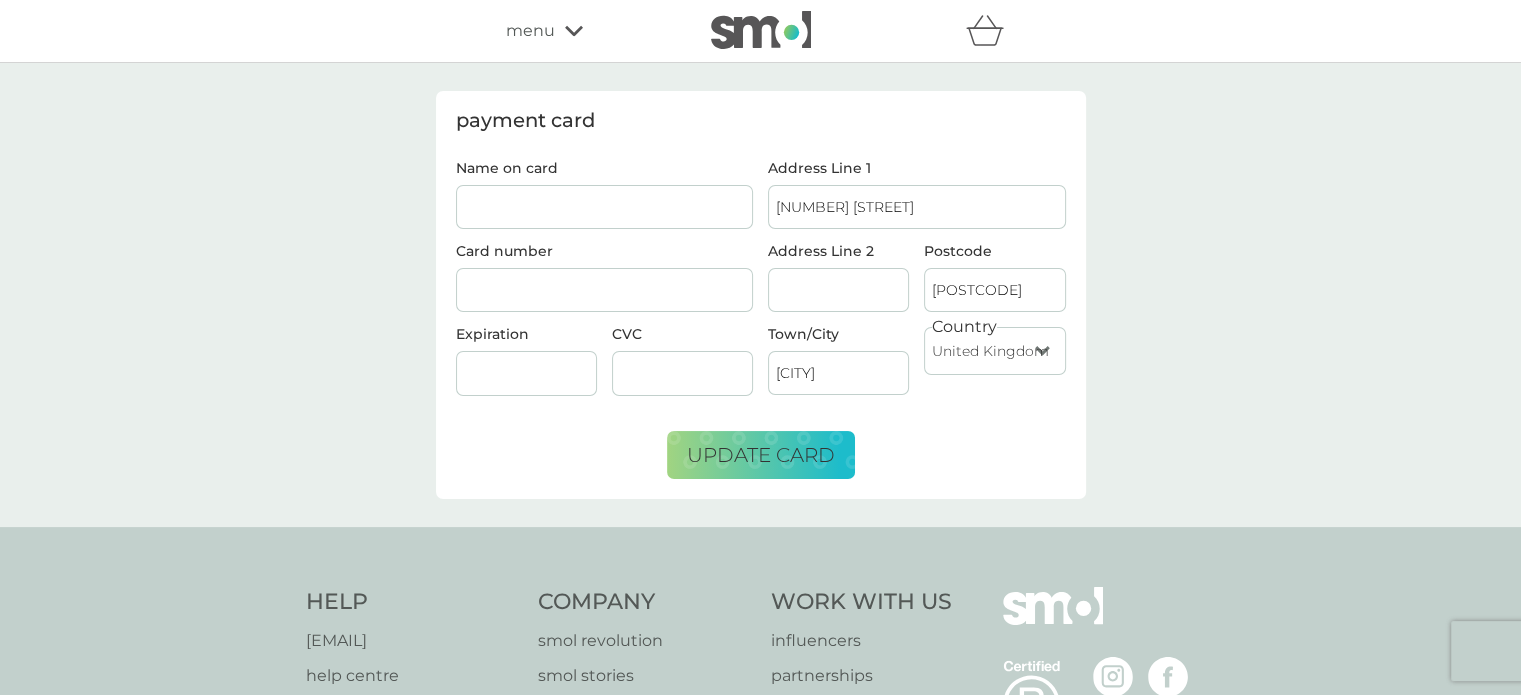 click on "Name on card" at bounding box center [605, 207] 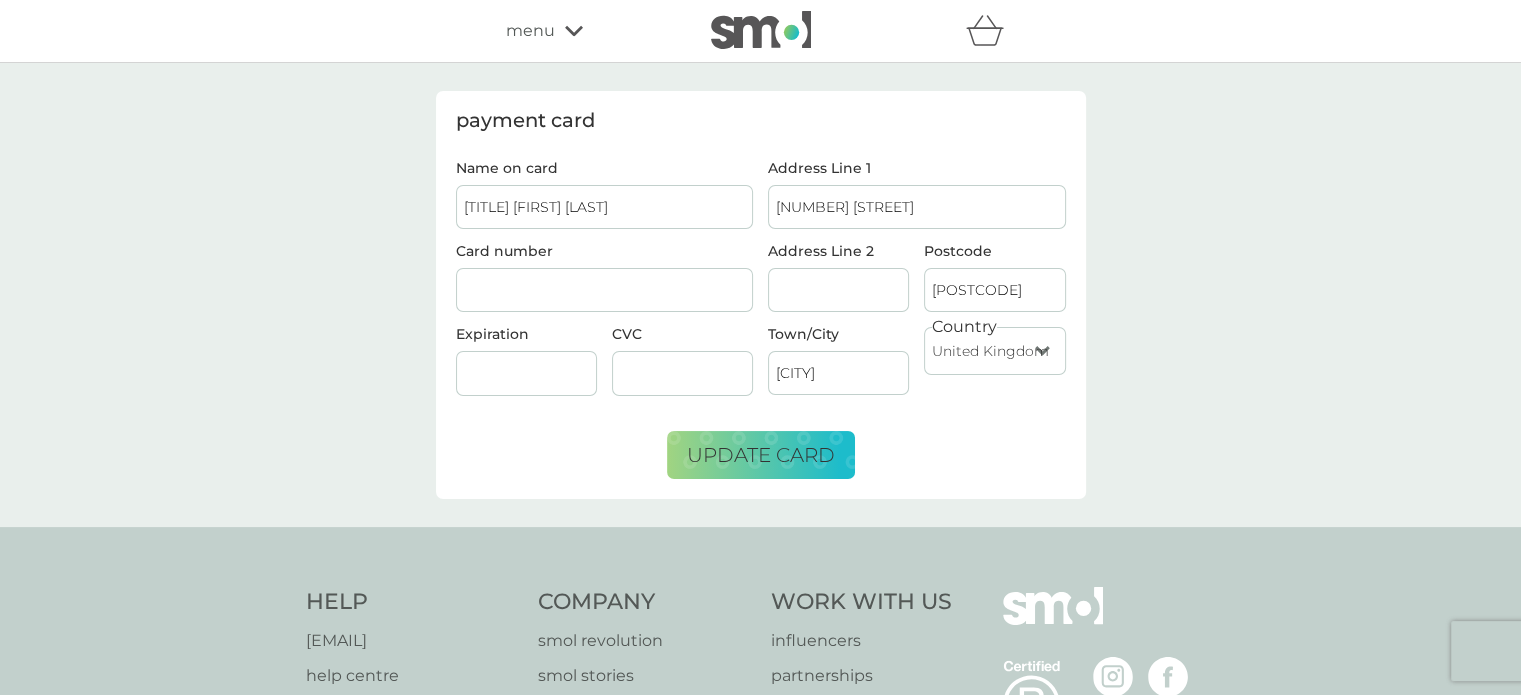 click at bounding box center [526, 373] 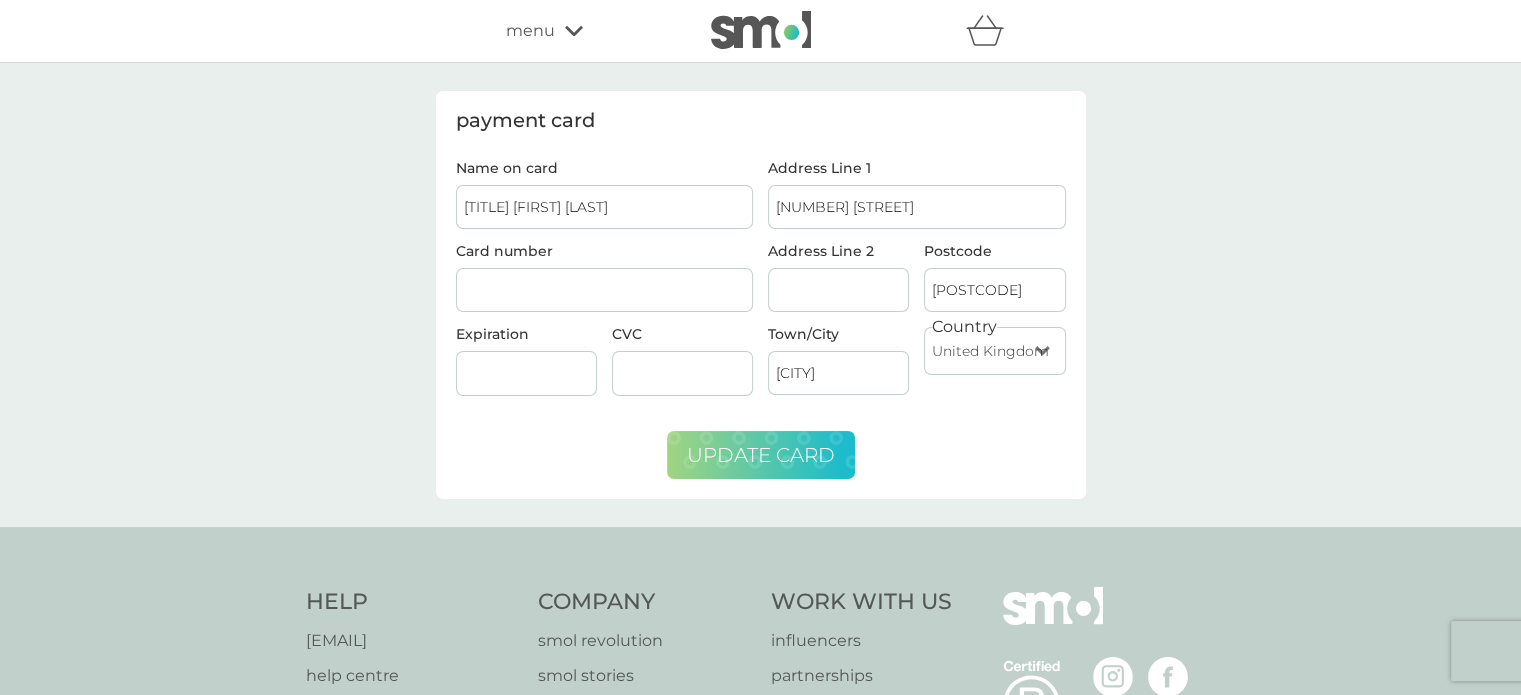 click on "update card" at bounding box center (761, 455) 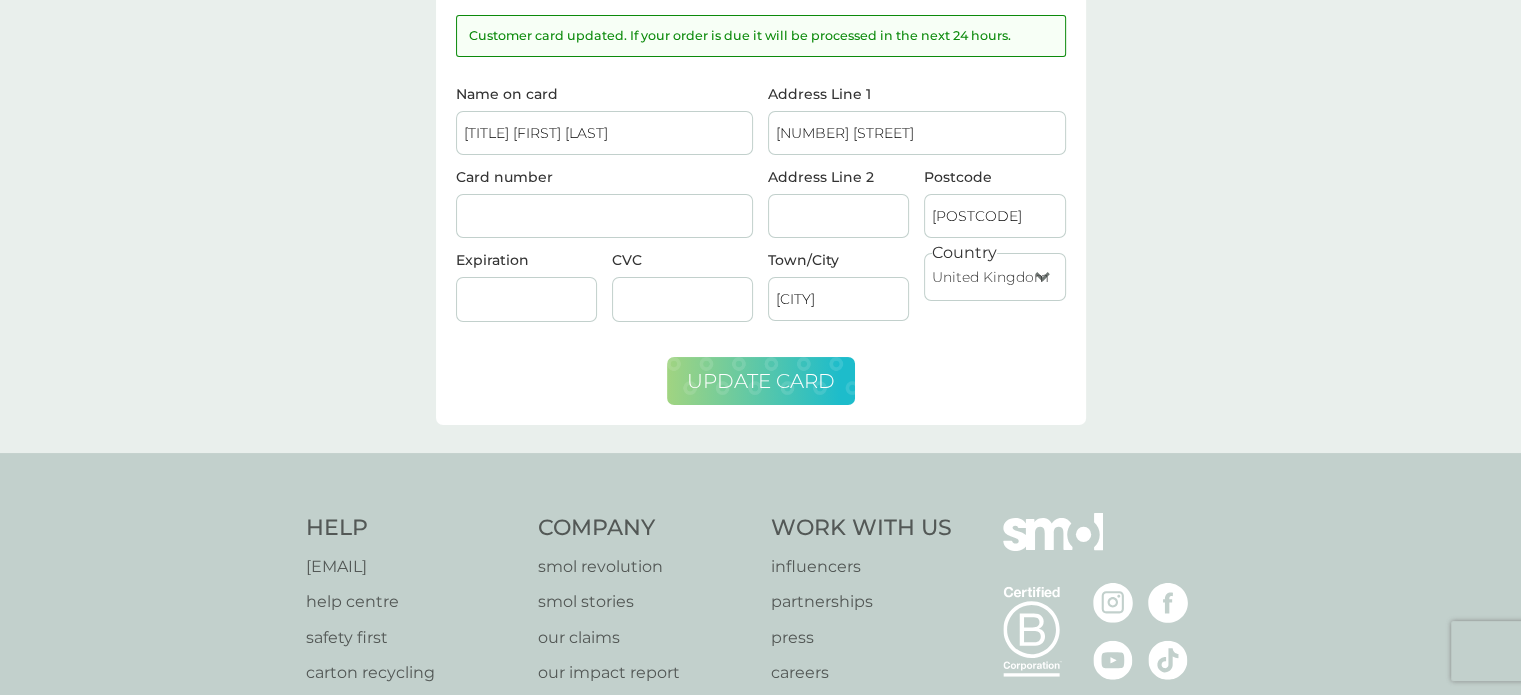 scroll, scrollTop: 0, scrollLeft: 0, axis: both 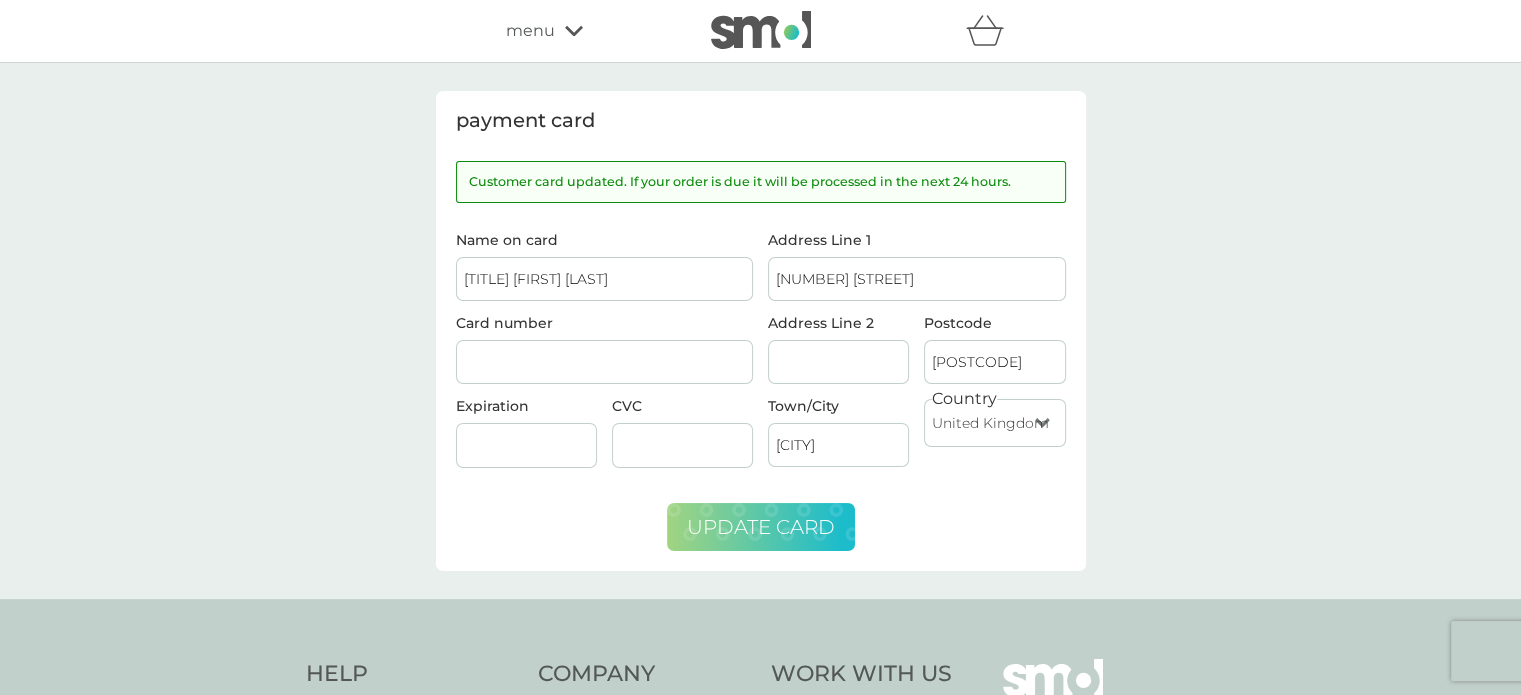 click 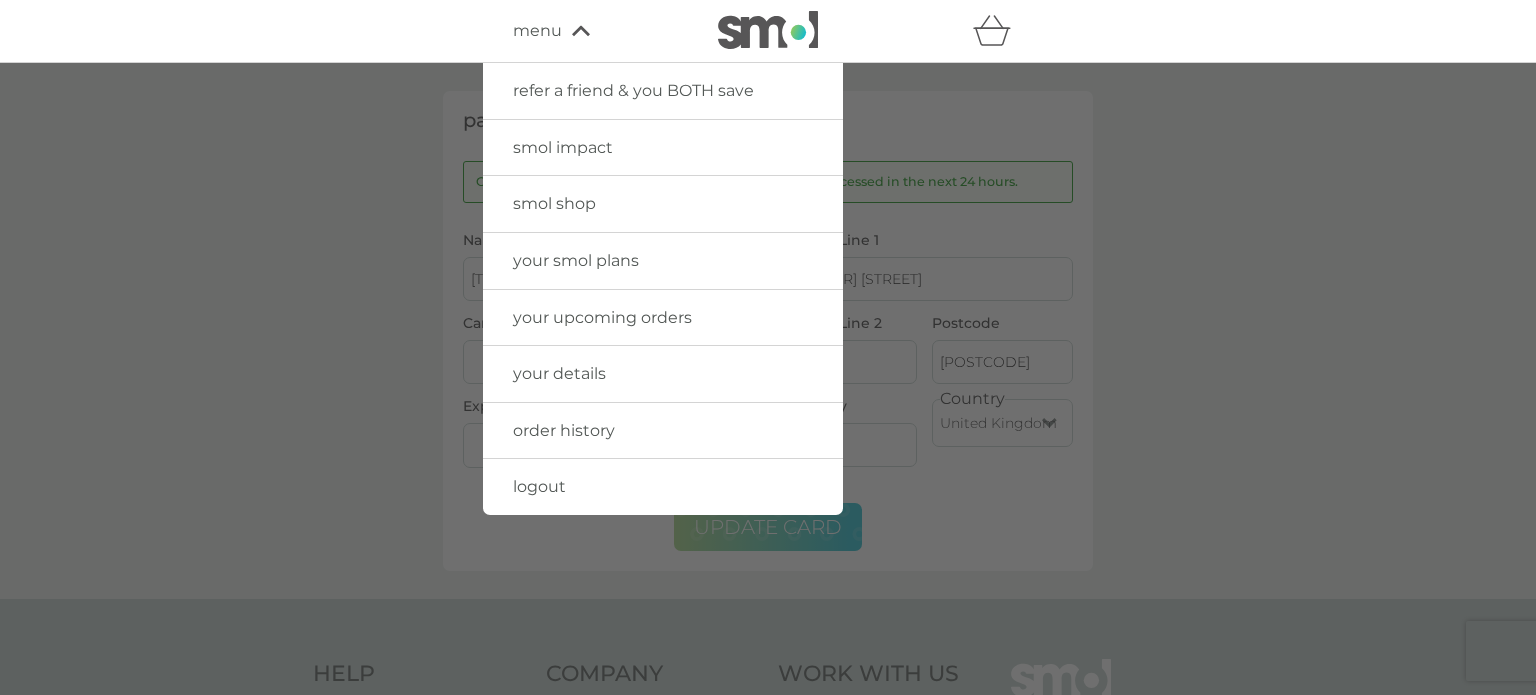 click on "your details" at bounding box center (559, 373) 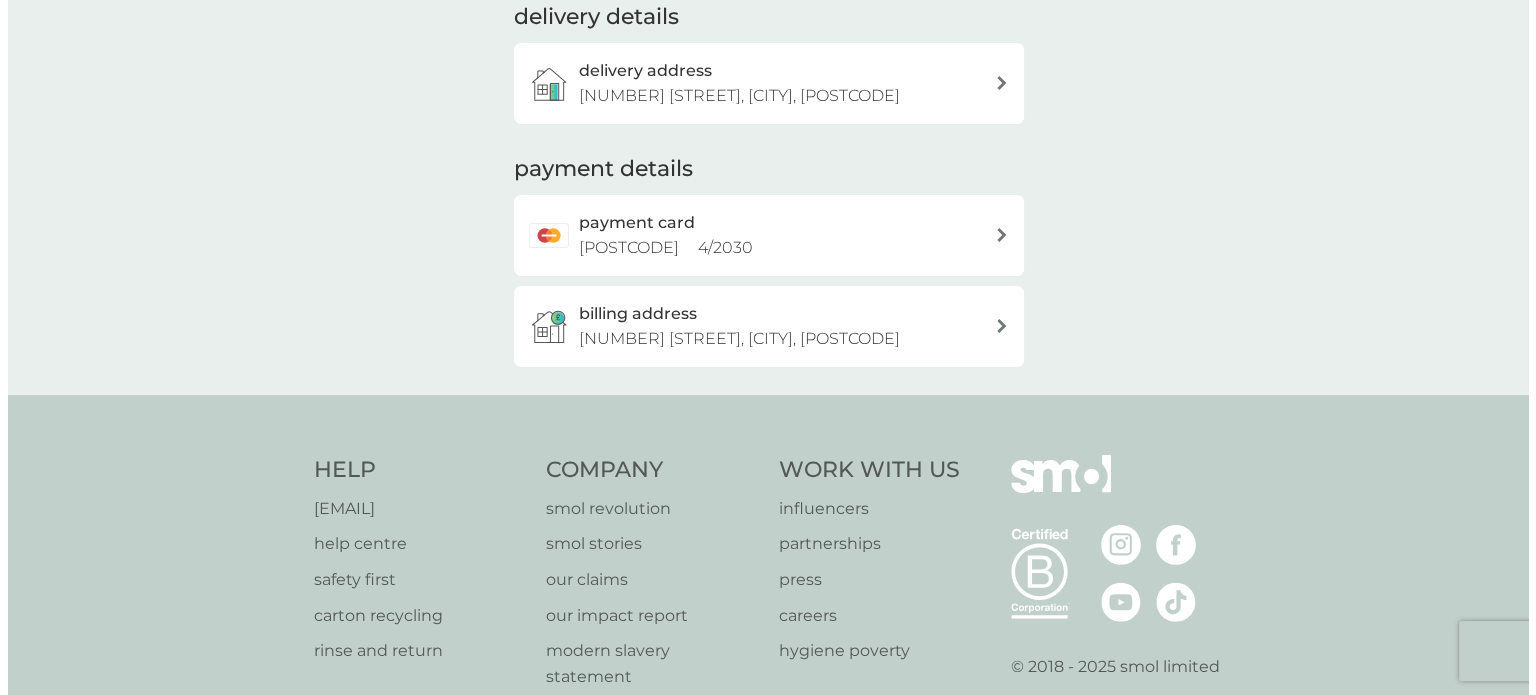 scroll, scrollTop: 0, scrollLeft: 0, axis: both 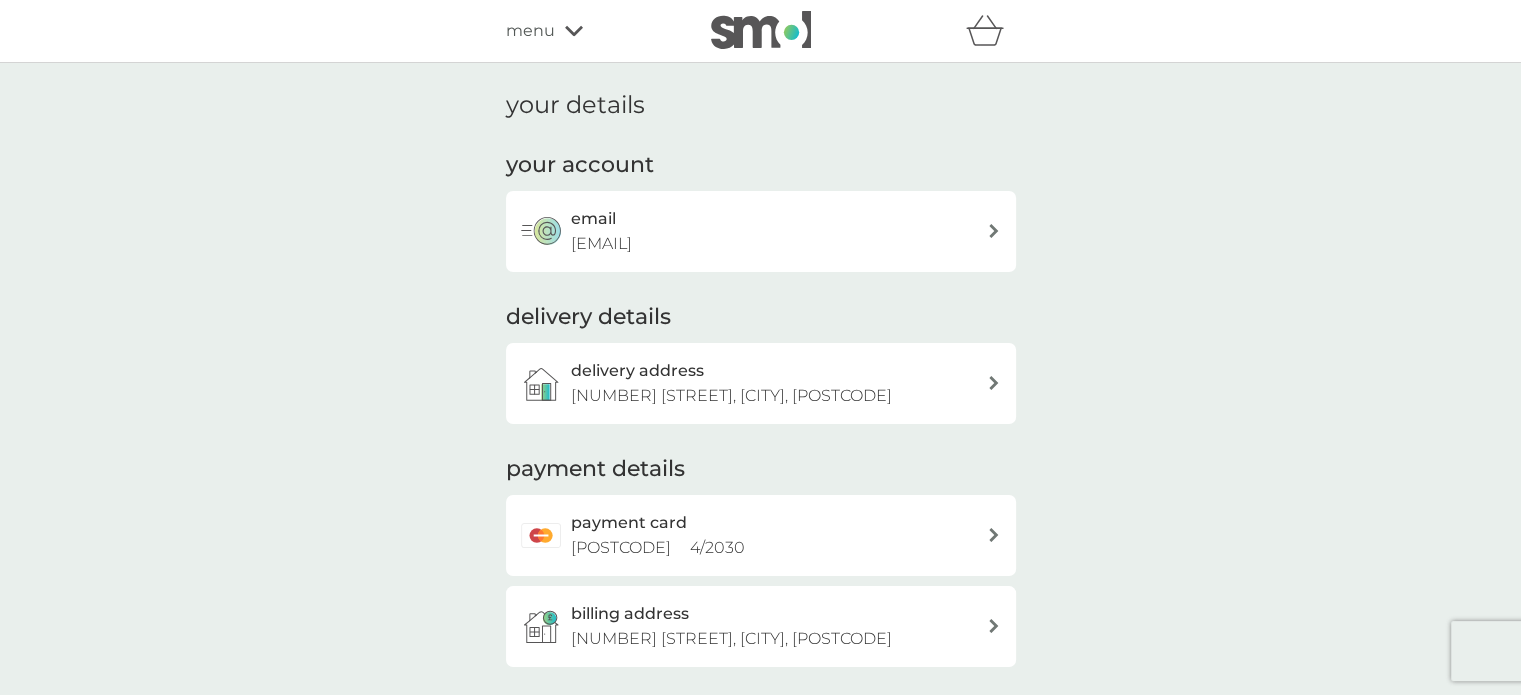 click 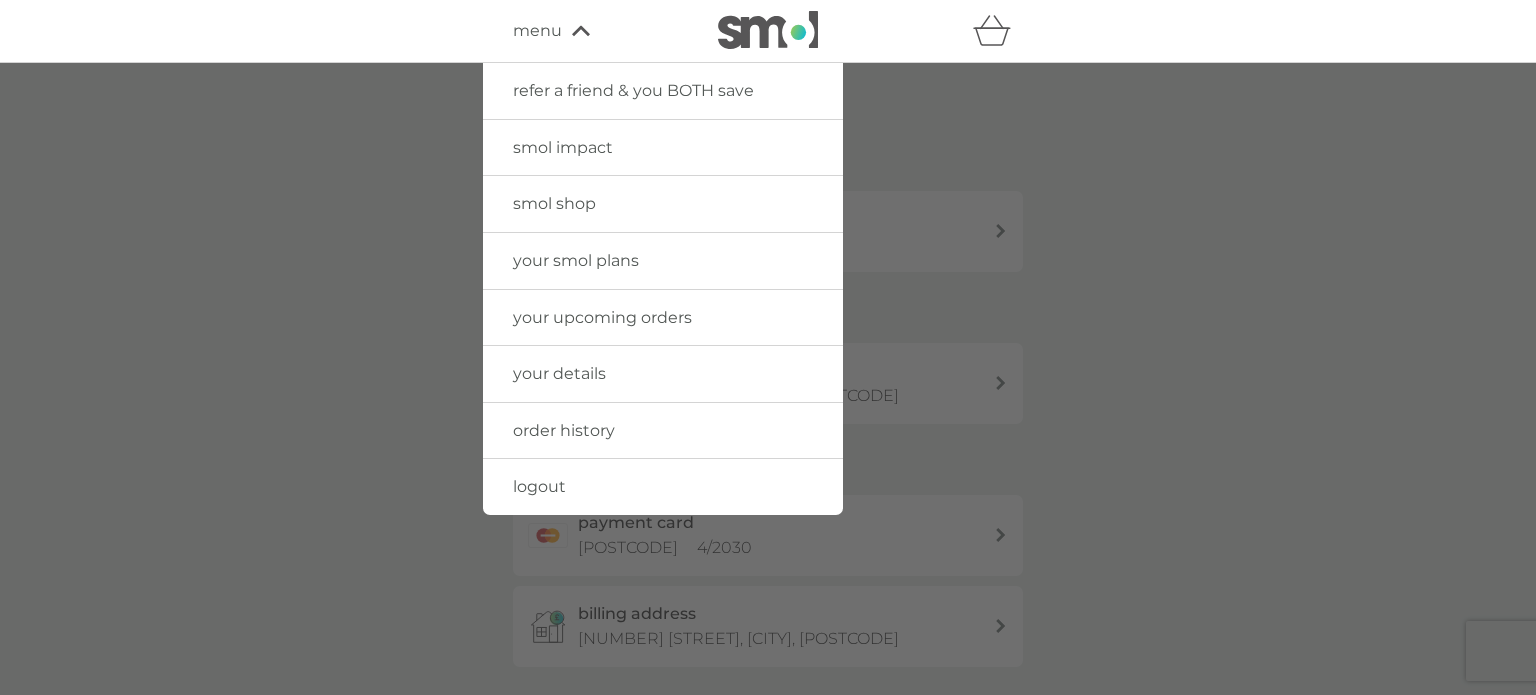 click on "logout" at bounding box center (539, 486) 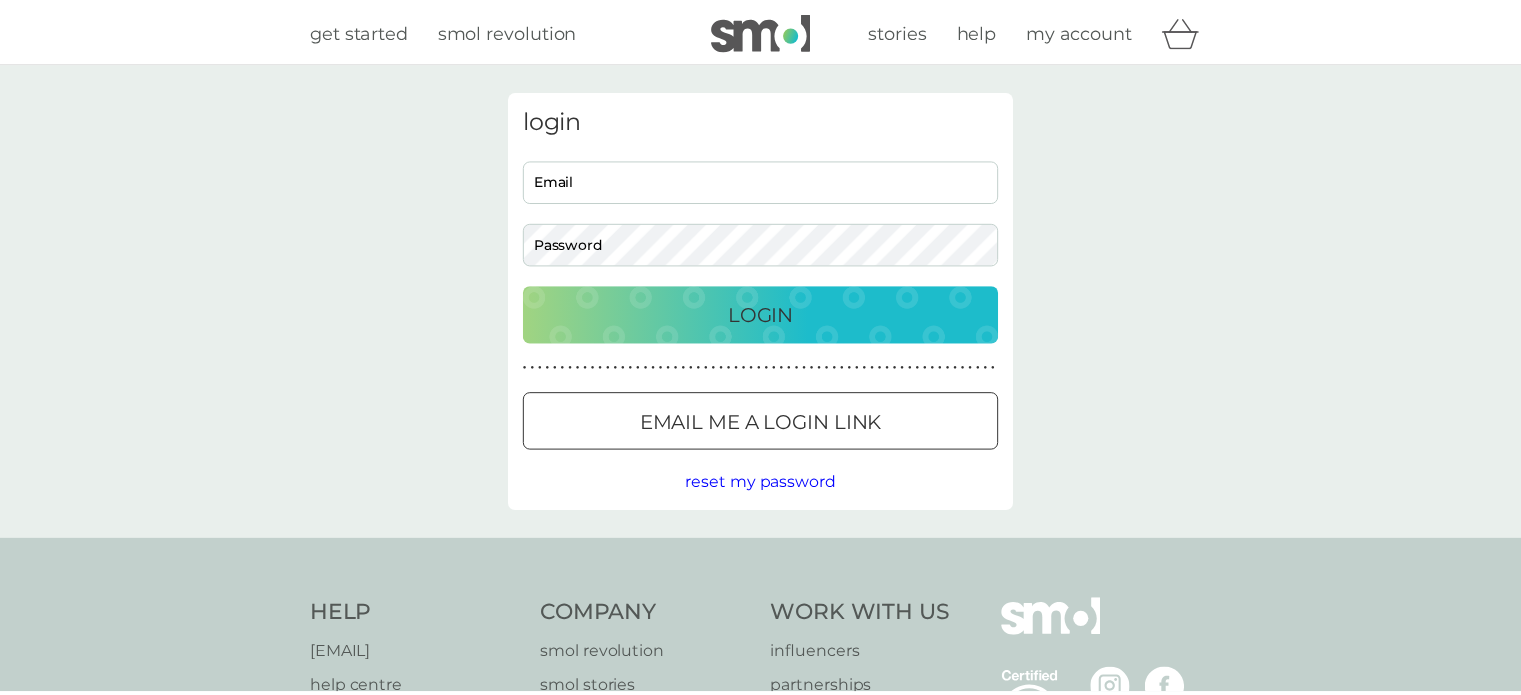scroll, scrollTop: 0, scrollLeft: 0, axis: both 